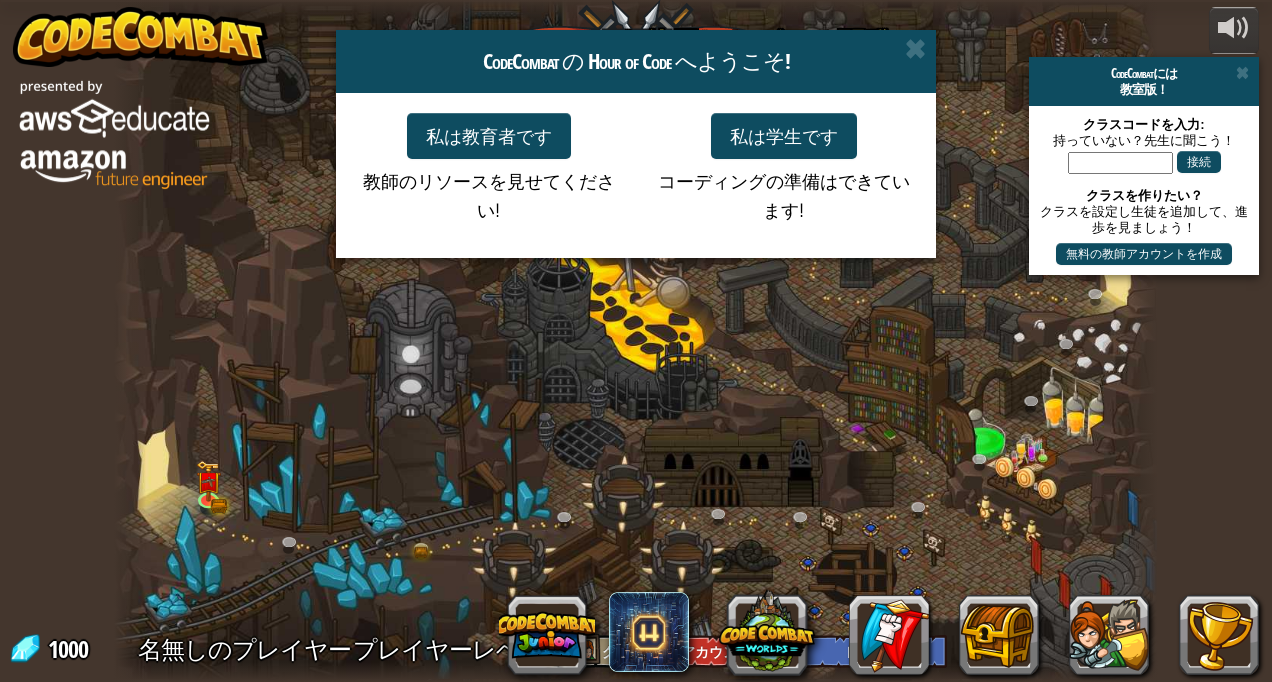 select on "ja" 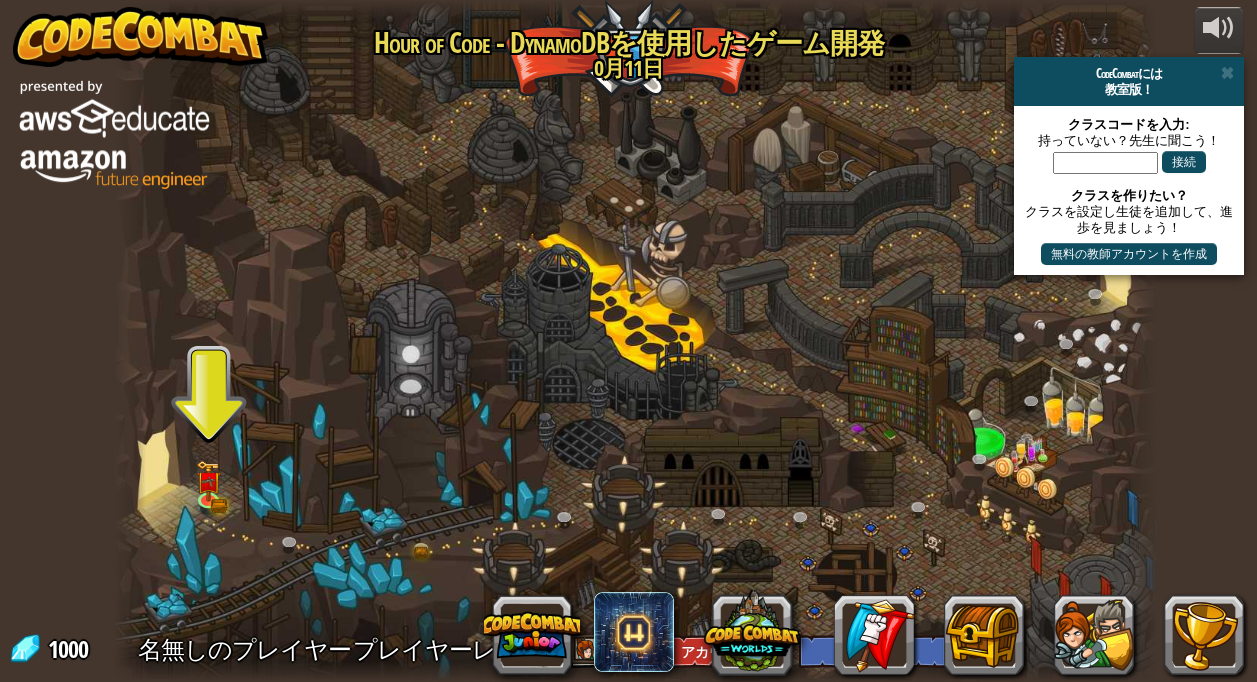 click at bounding box center (635, 341) 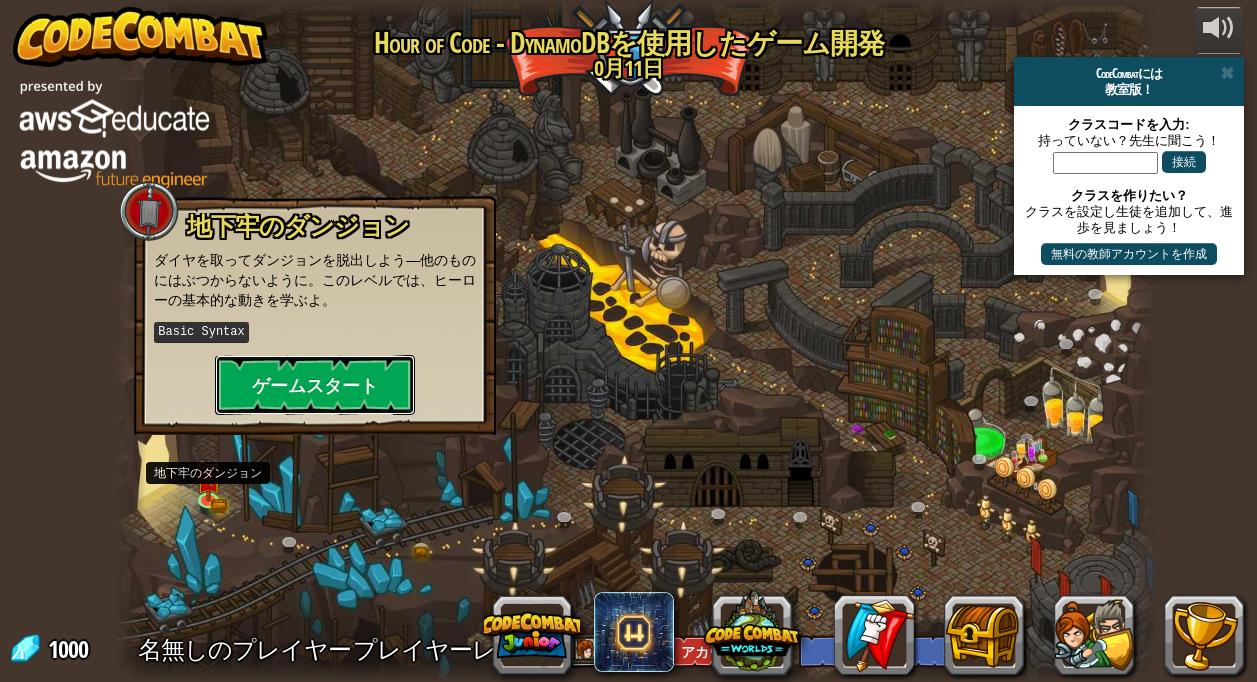 click on "ゲームスタート" at bounding box center [315, 385] 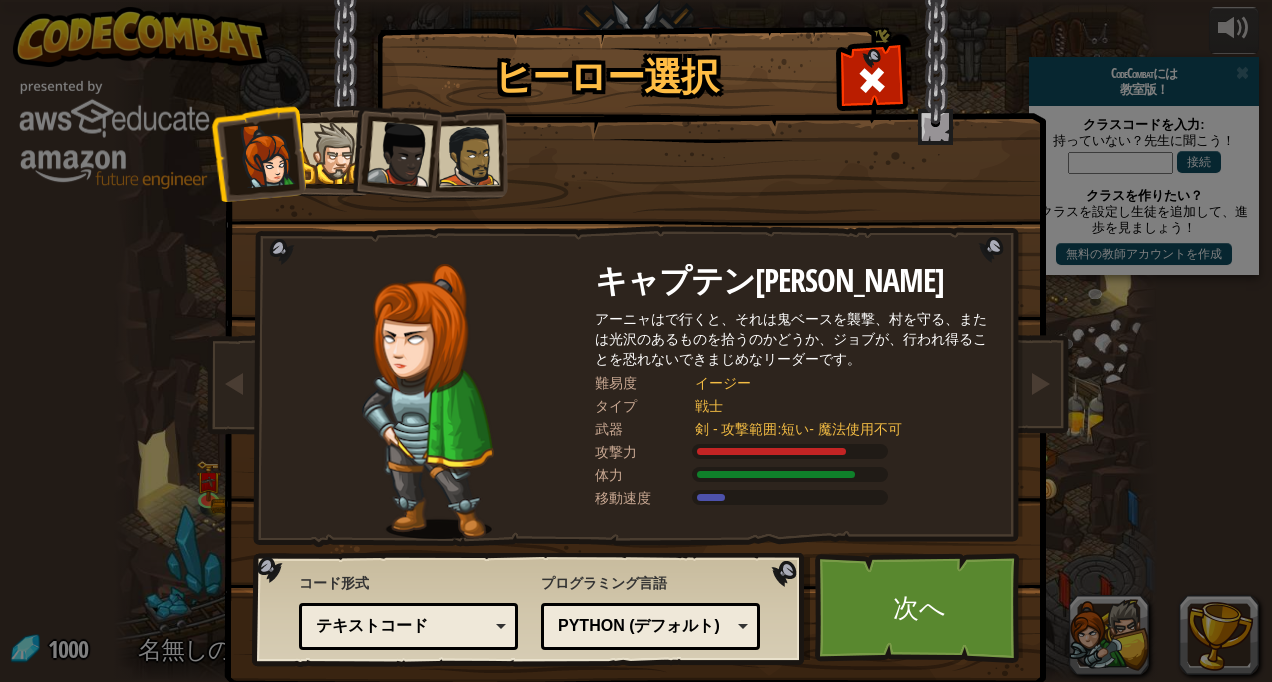 click at bounding box center (332, 153) 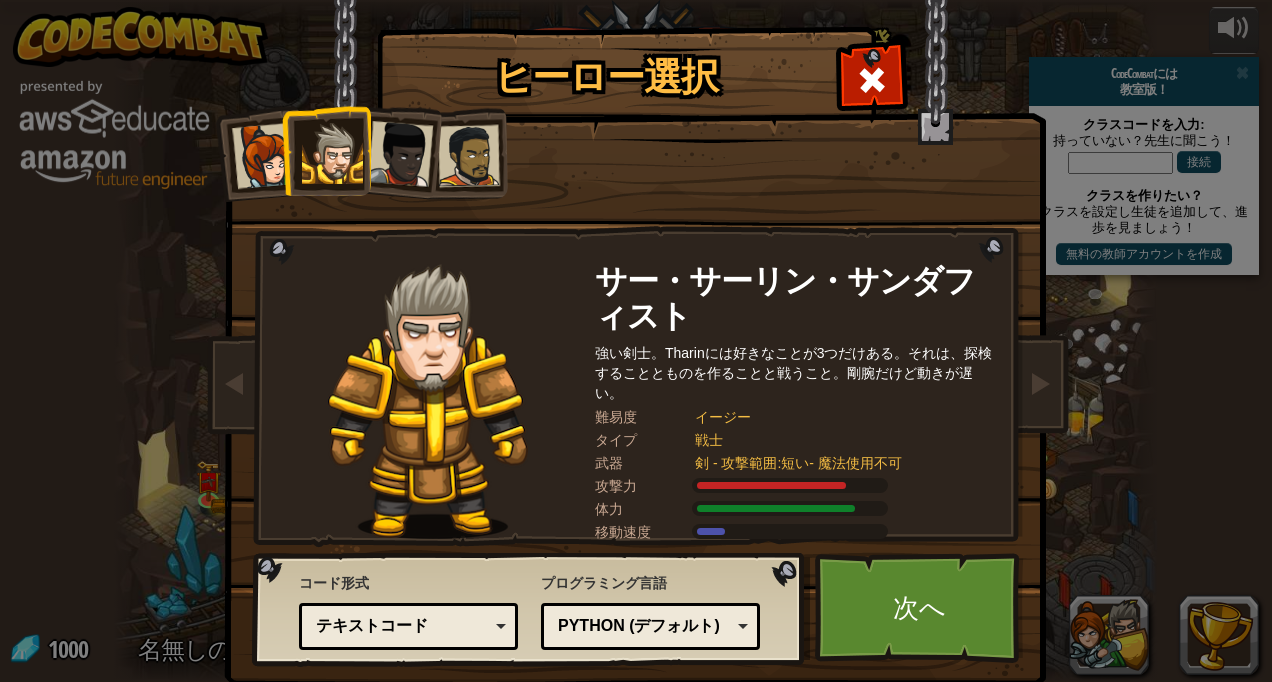 click at bounding box center (400, 154) 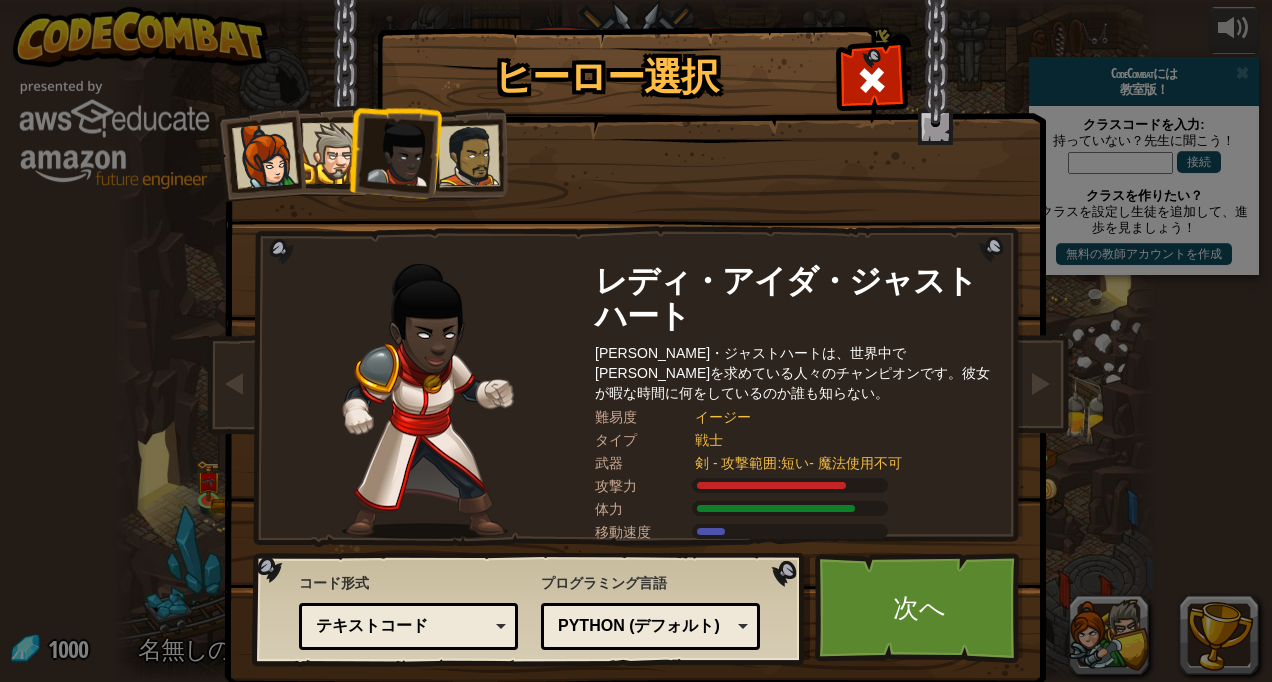 click at bounding box center (469, 156) 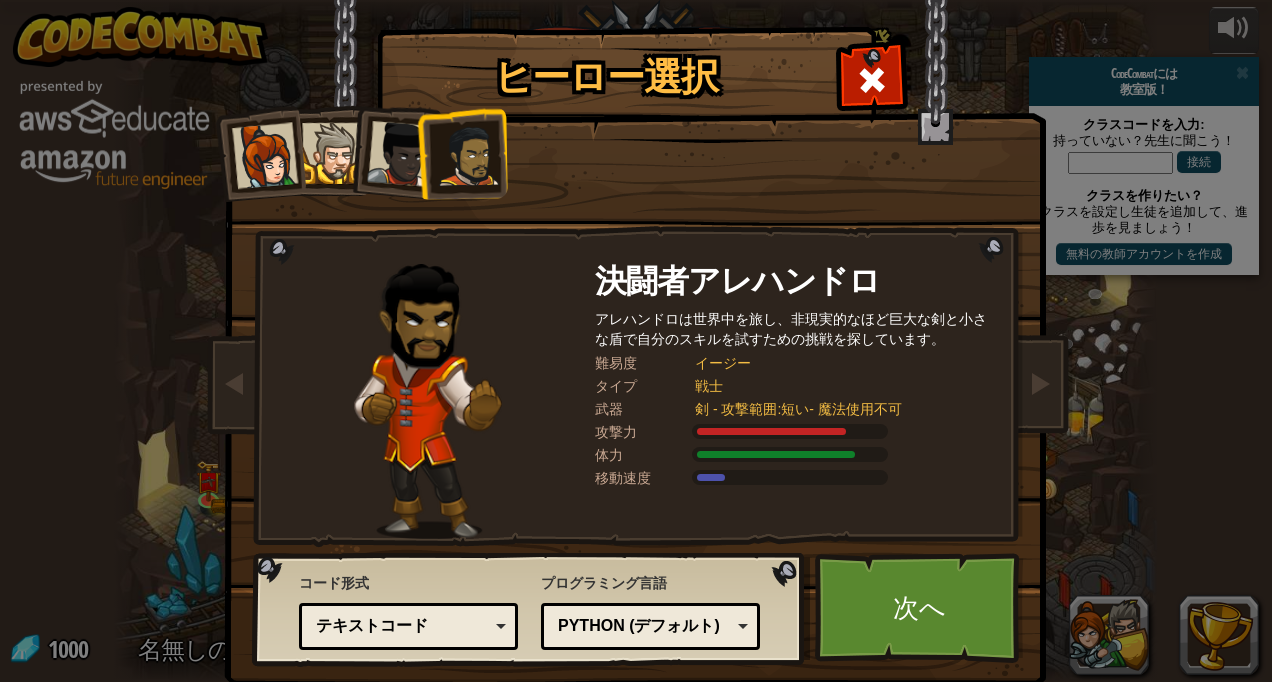 click on "次へ" at bounding box center [919, 608] 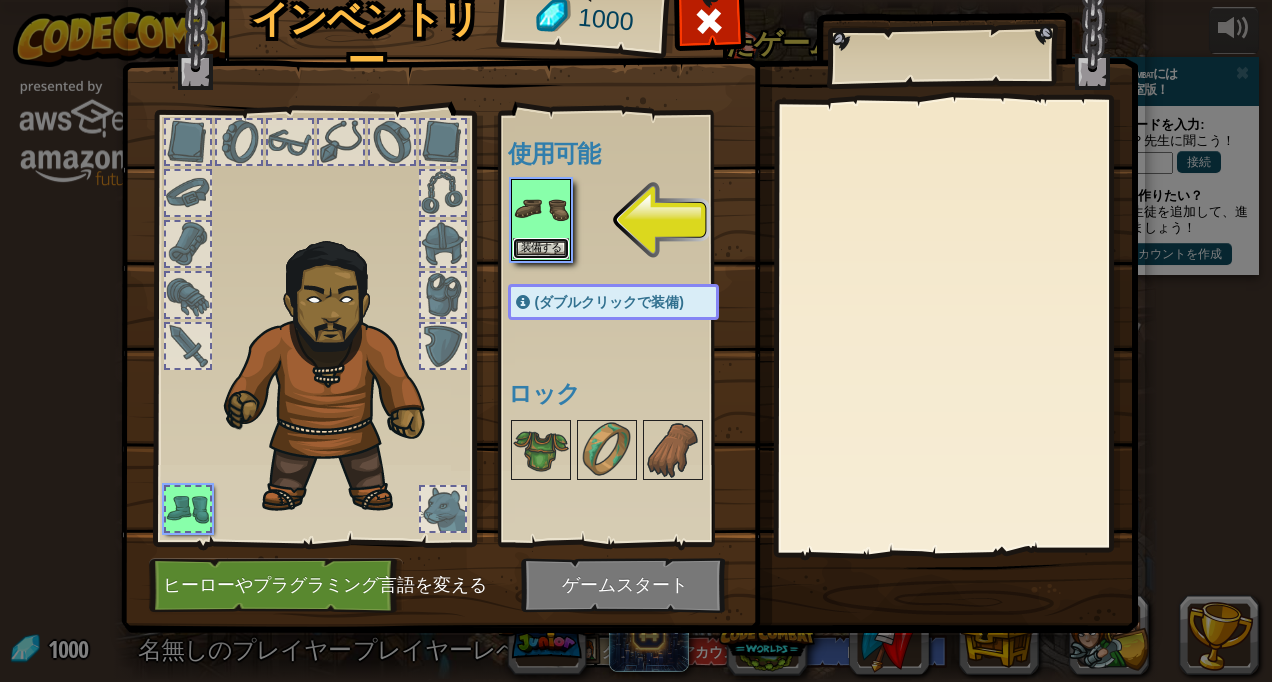 click on "装備する" at bounding box center [541, 248] 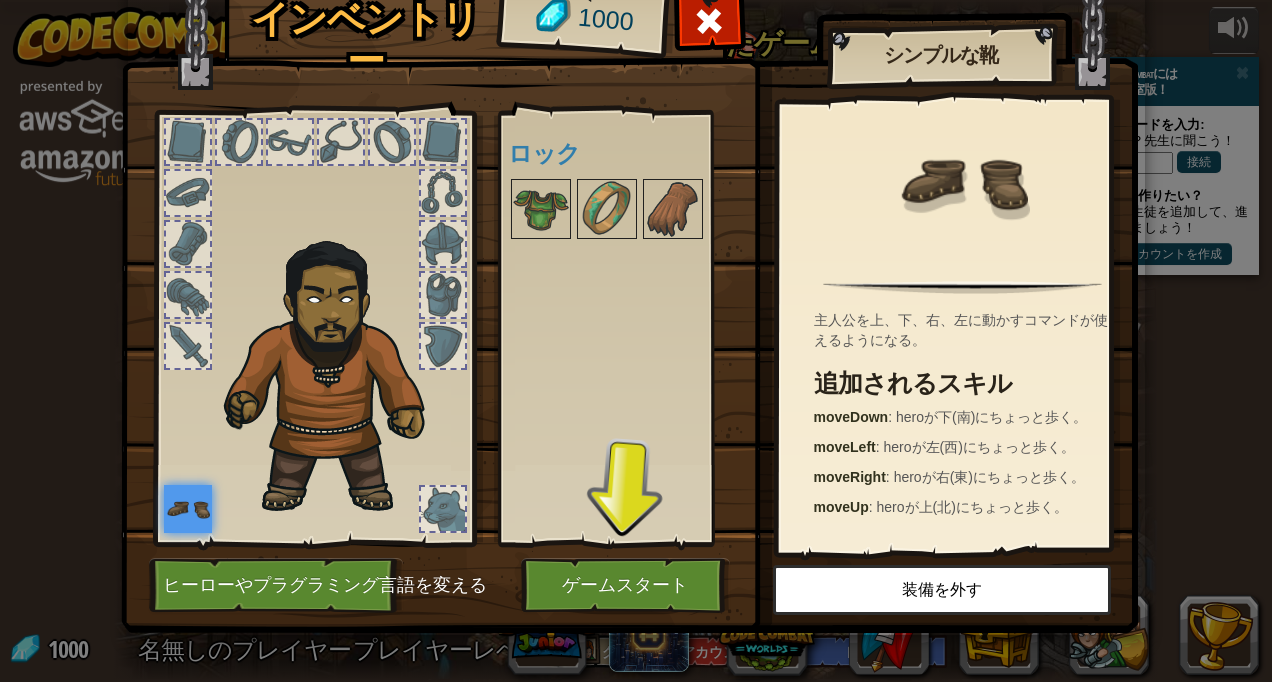 click at bounding box center (541, 209) 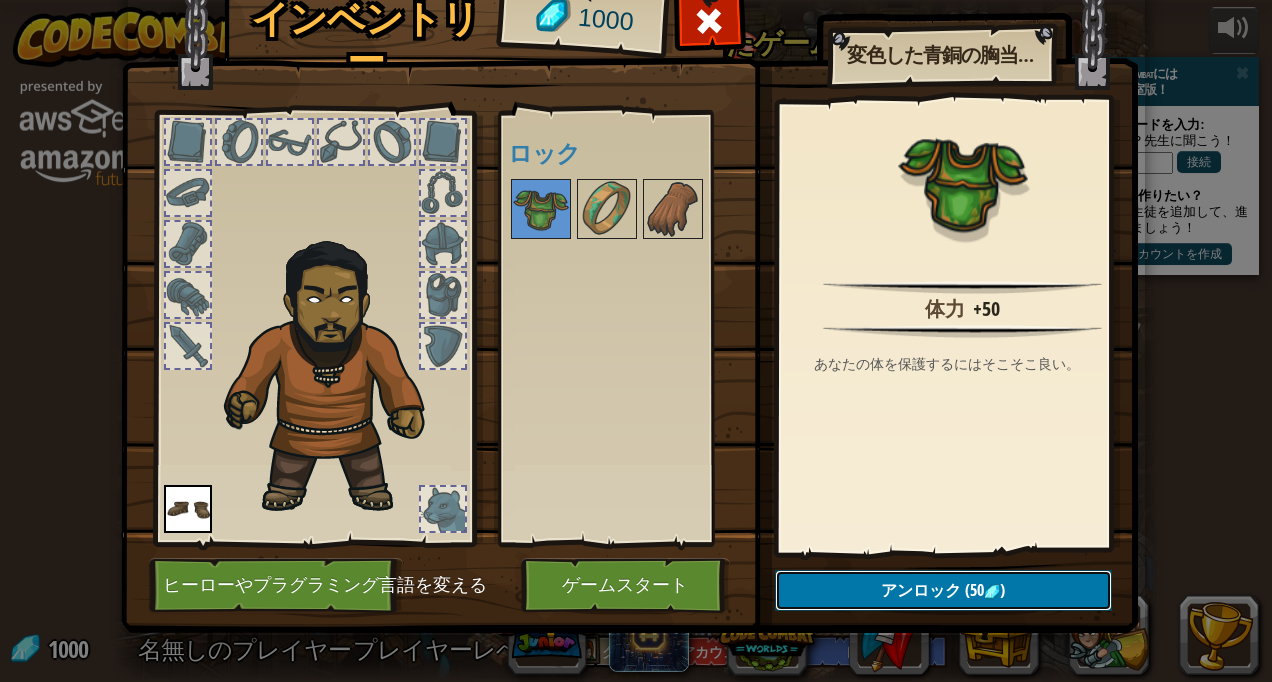 click on "アンロック" at bounding box center [921, 590] 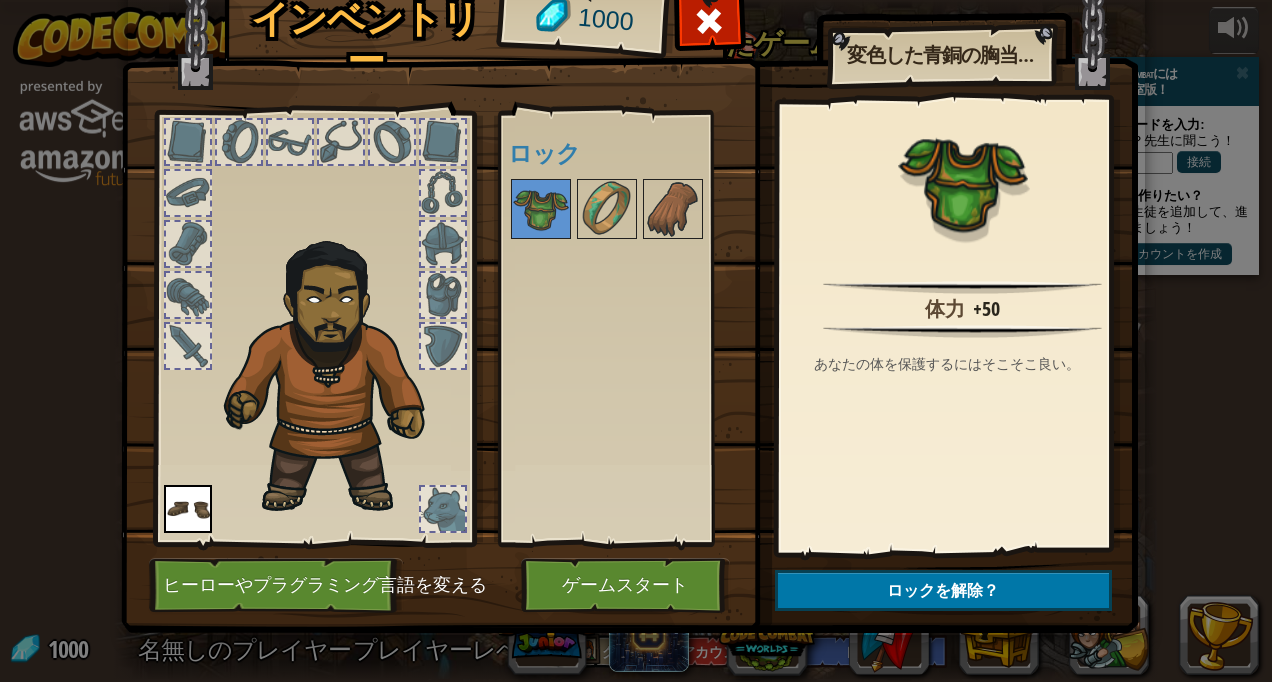 click at bounding box center (607, 209) 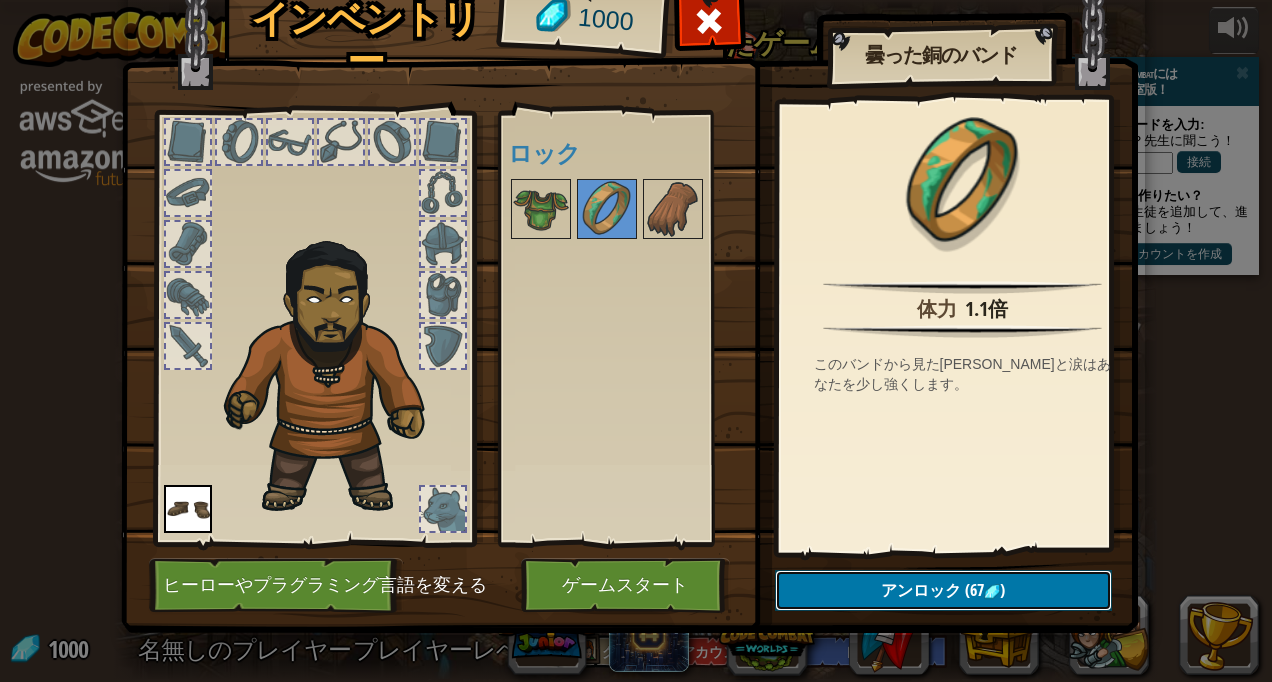click on "(67" at bounding box center (972, 590) 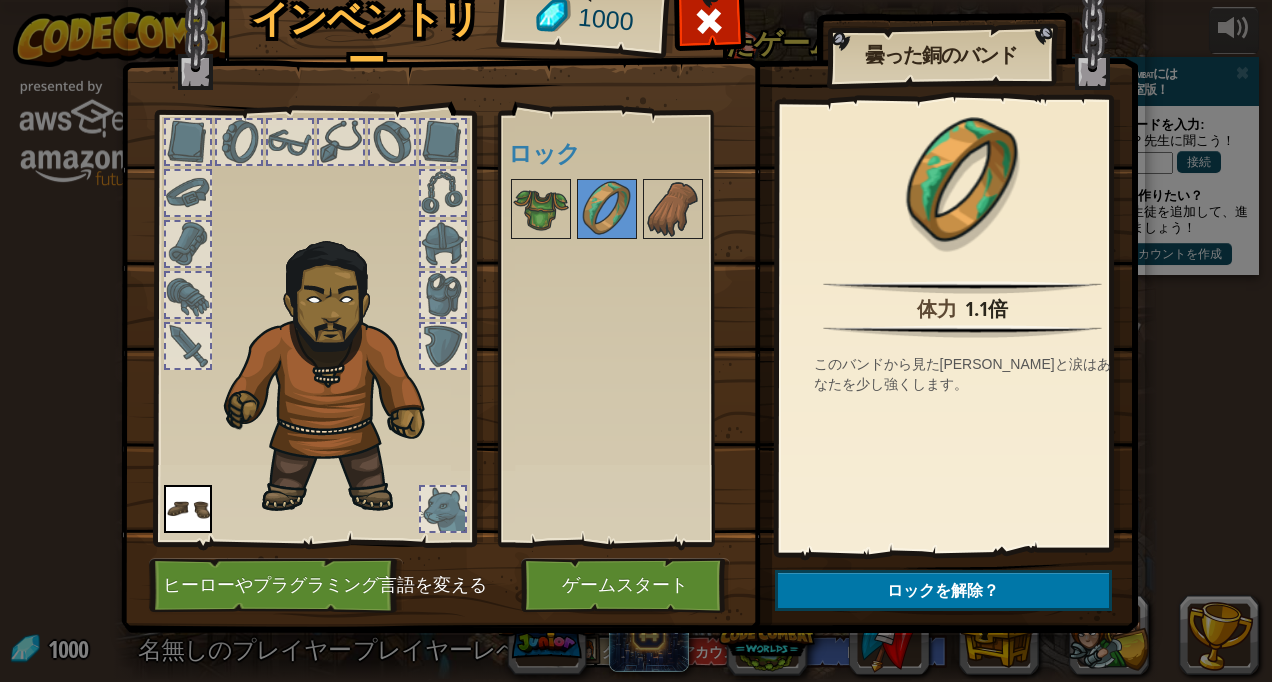 click at bounding box center [673, 209] 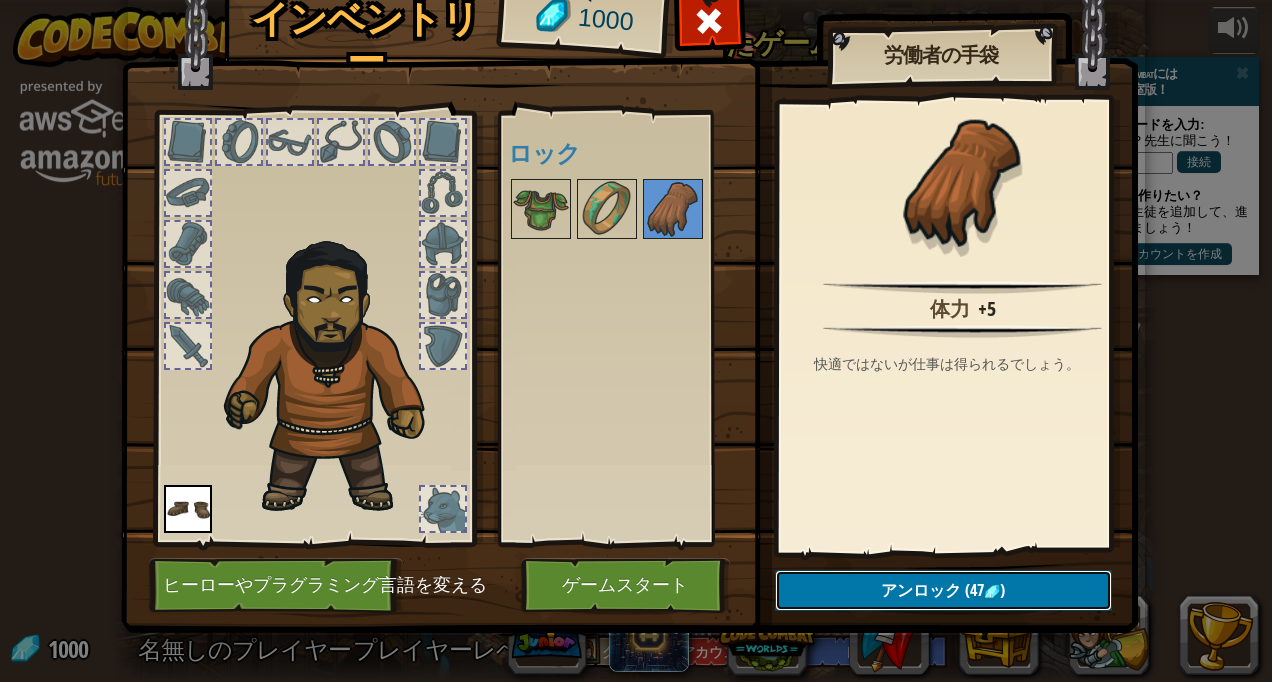 click on "(47" at bounding box center [972, 590] 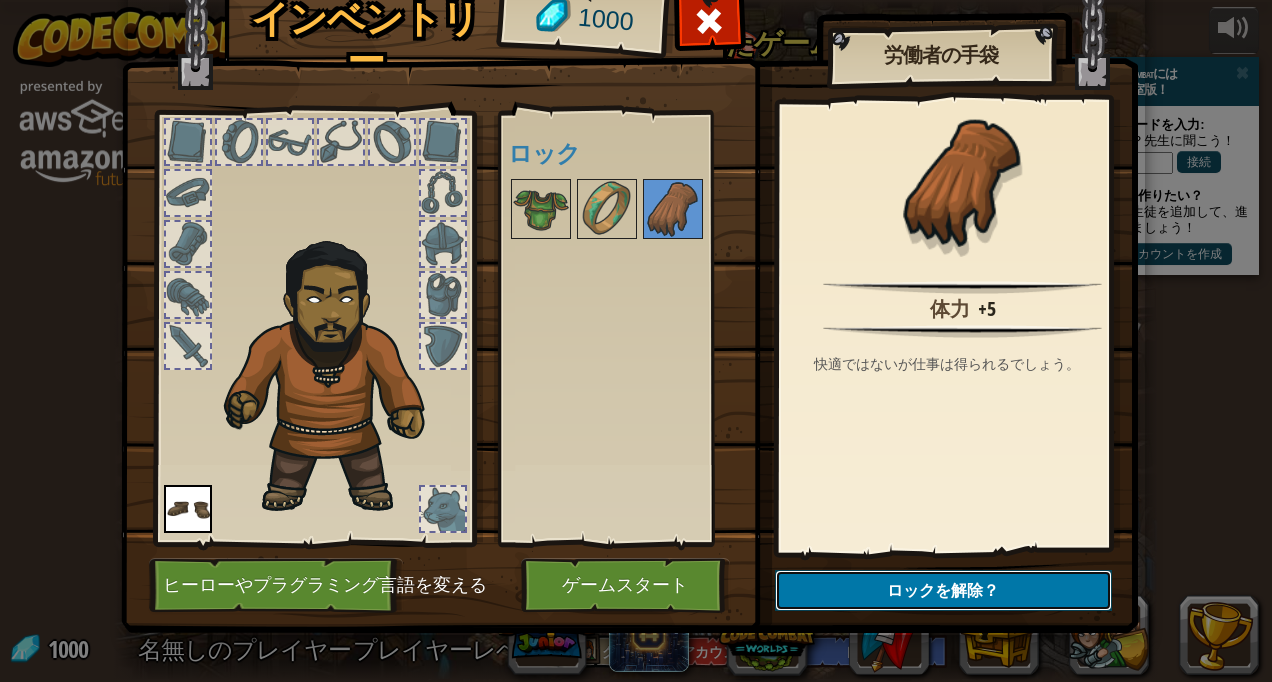 click on "ロックを解除？" at bounding box center (943, 590) 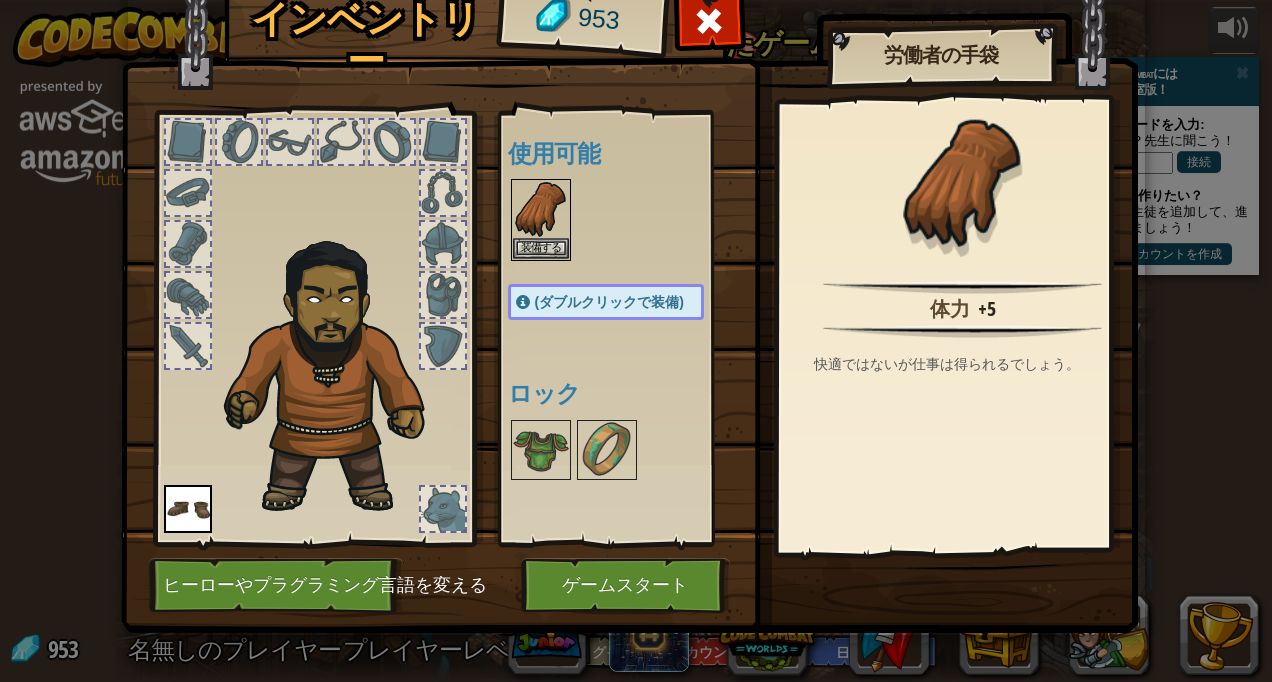 click at bounding box center [629, 270] 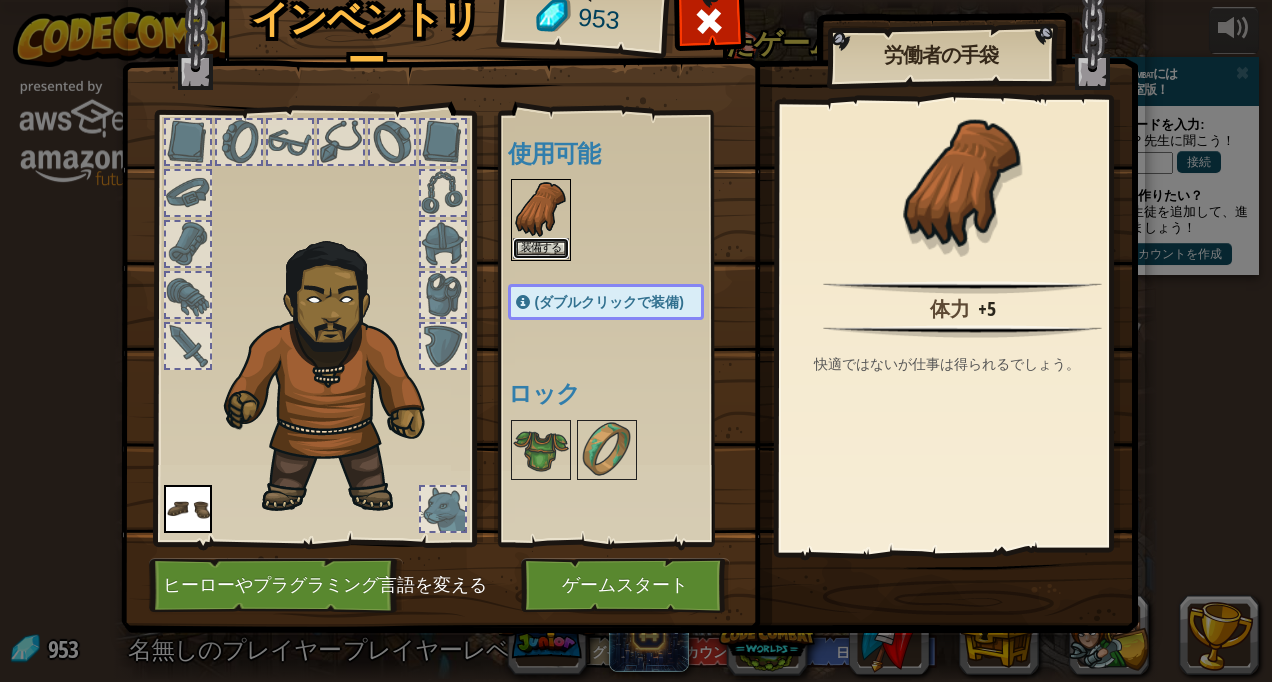 click on "装備する" at bounding box center (541, 248) 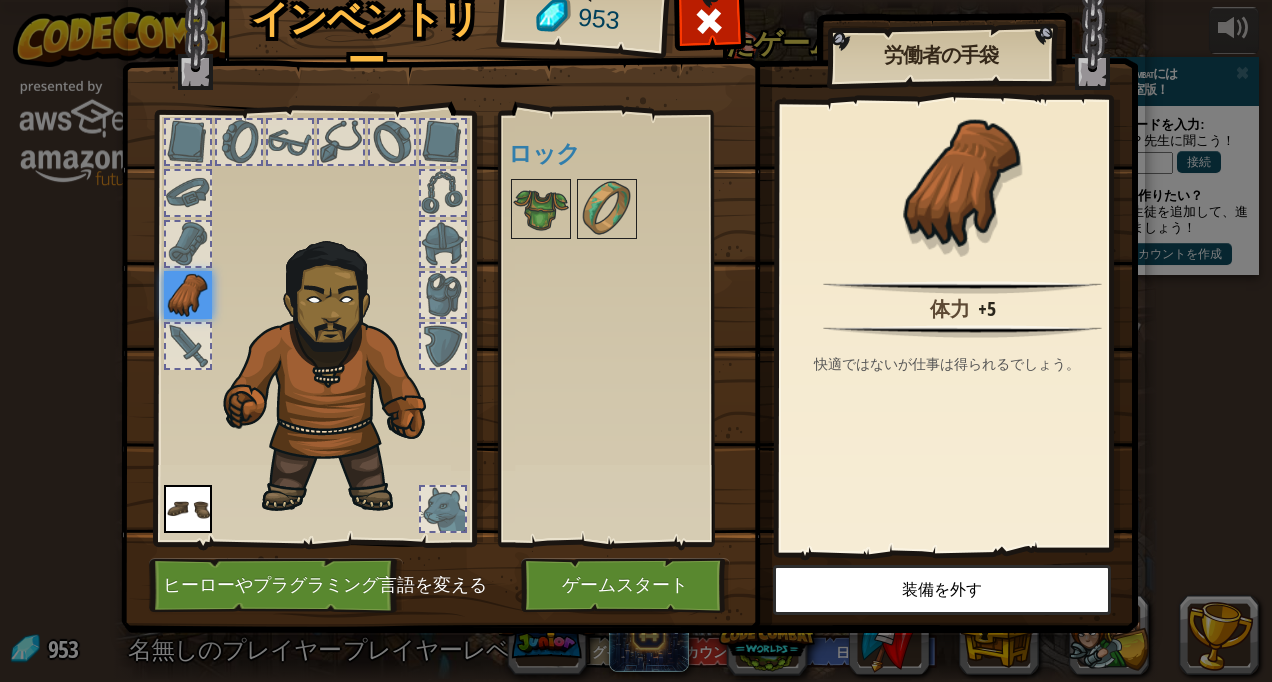 click at bounding box center (541, 209) 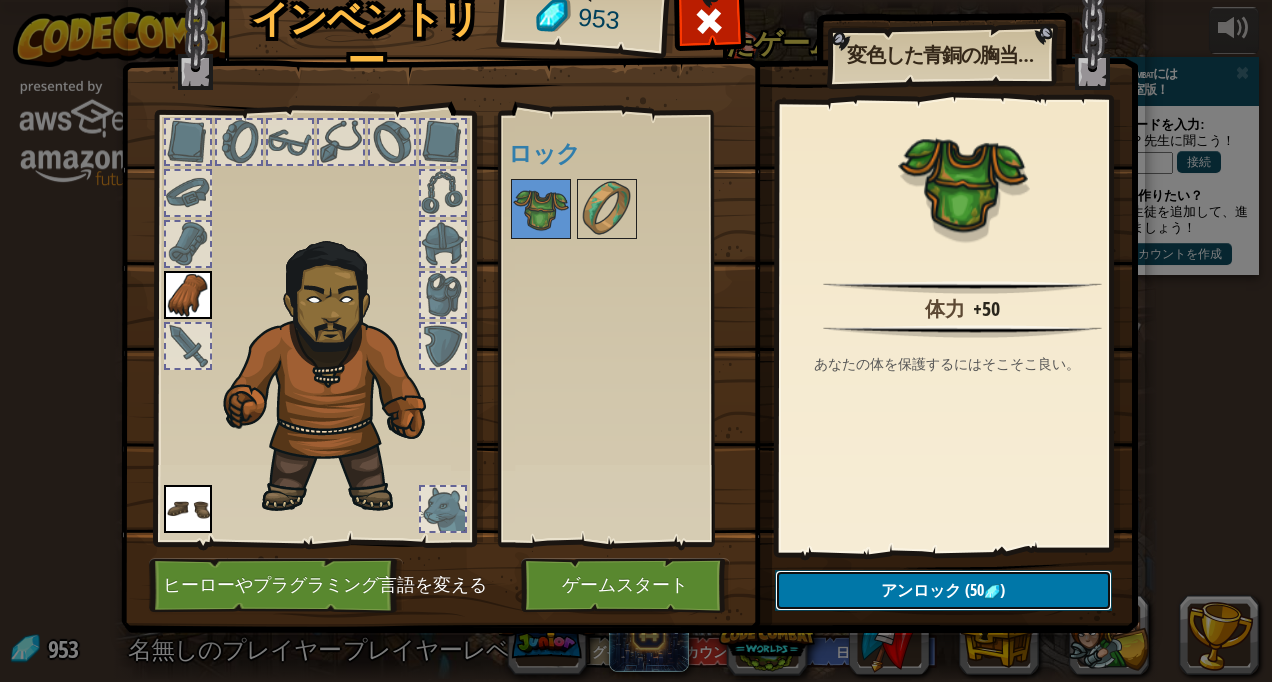 click on "アンロック" at bounding box center [921, 590] 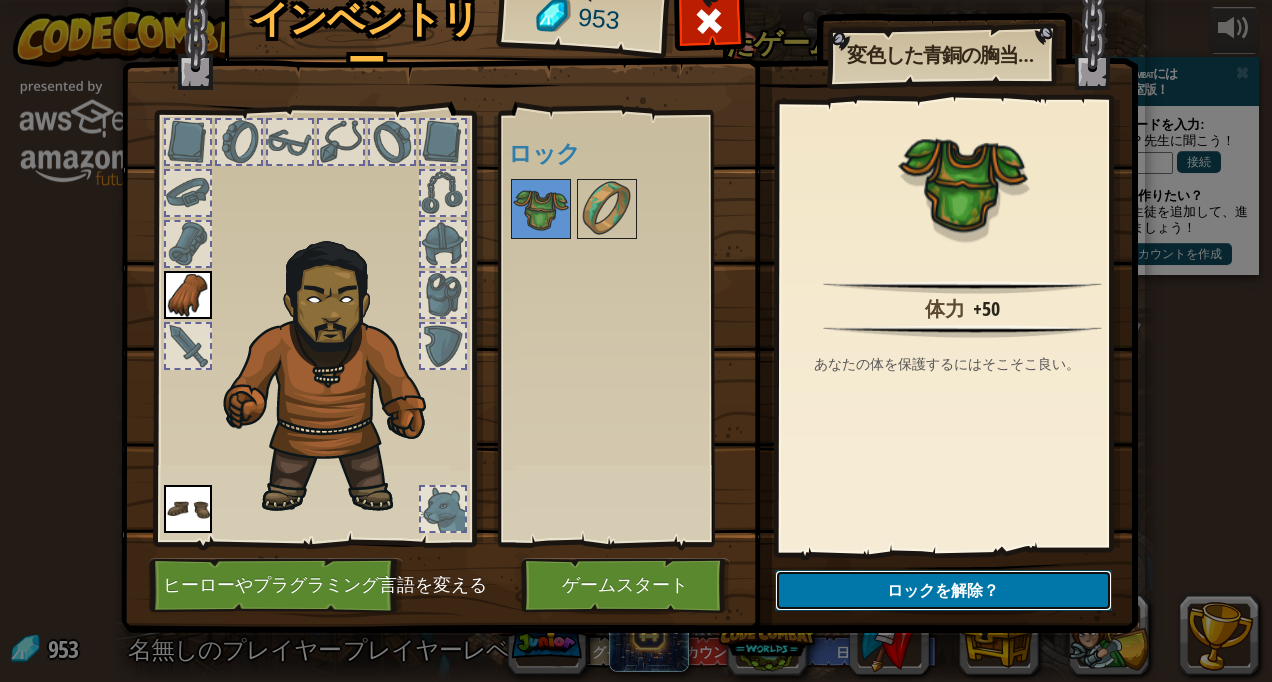 click on "ロックを解除？" at bounding box center (943, 590) 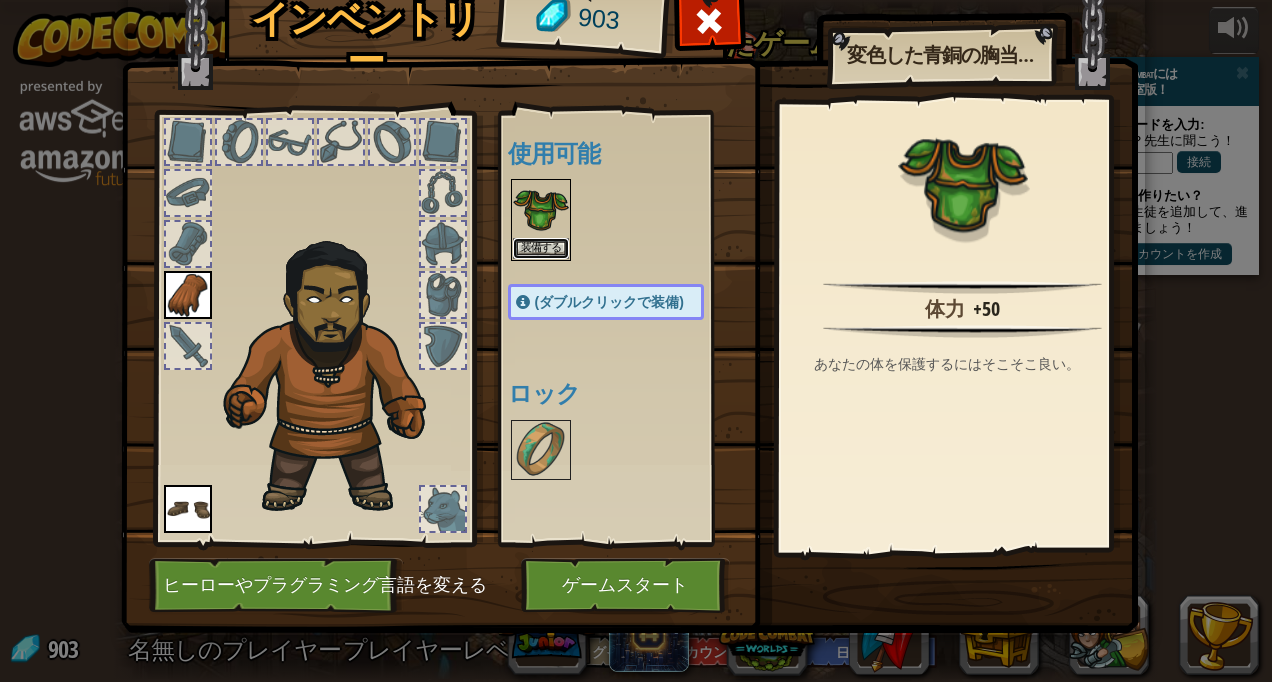 click on "装備する" at bounding box center [541, 248] 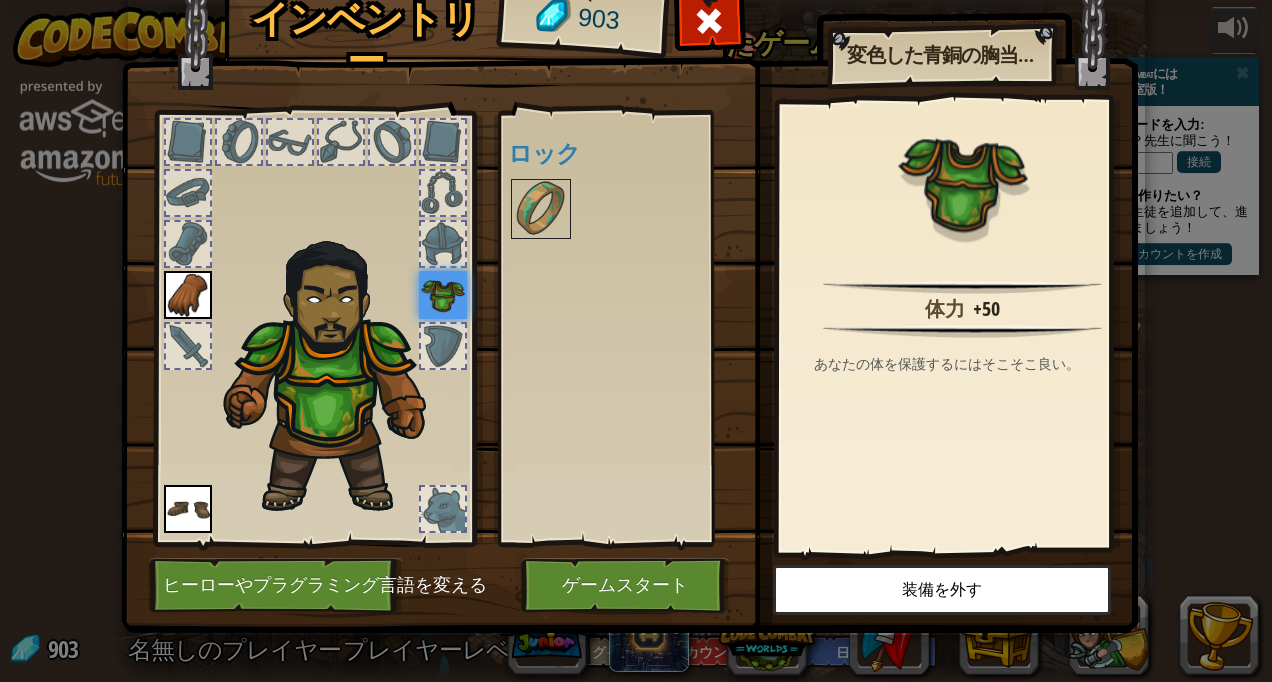 click at bounding box center (541, 209) 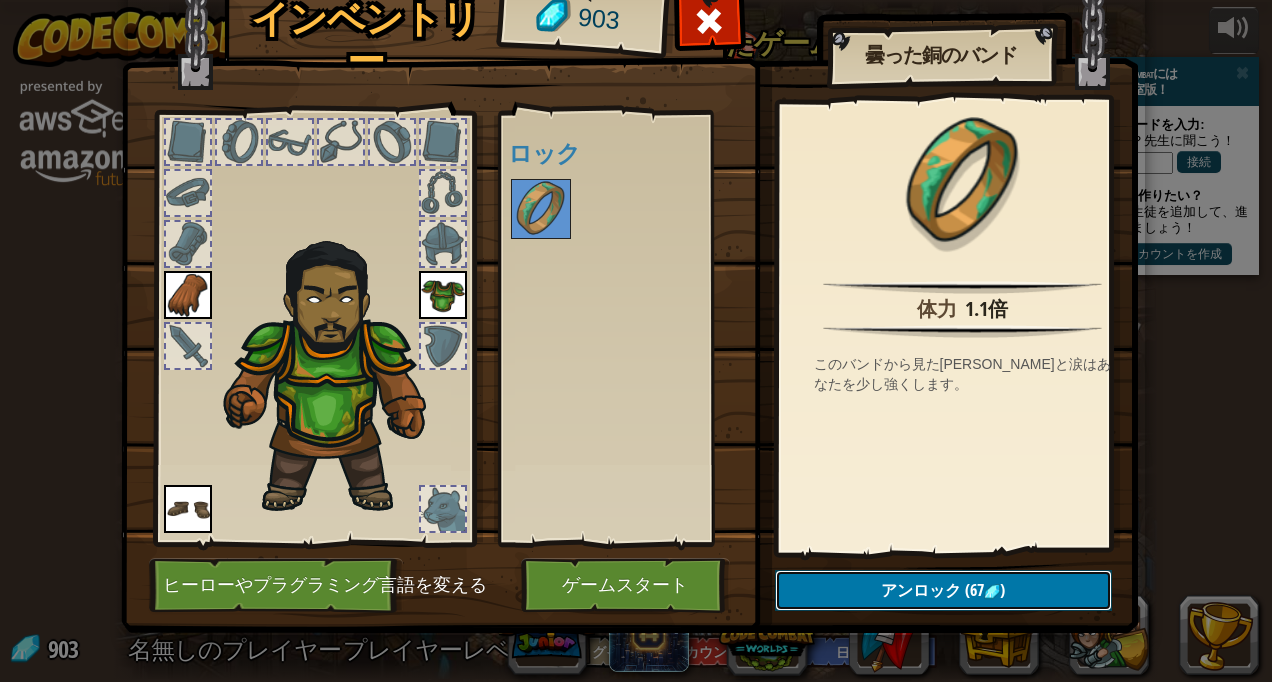 click on "アンロック" at bounding box center (921, 590) 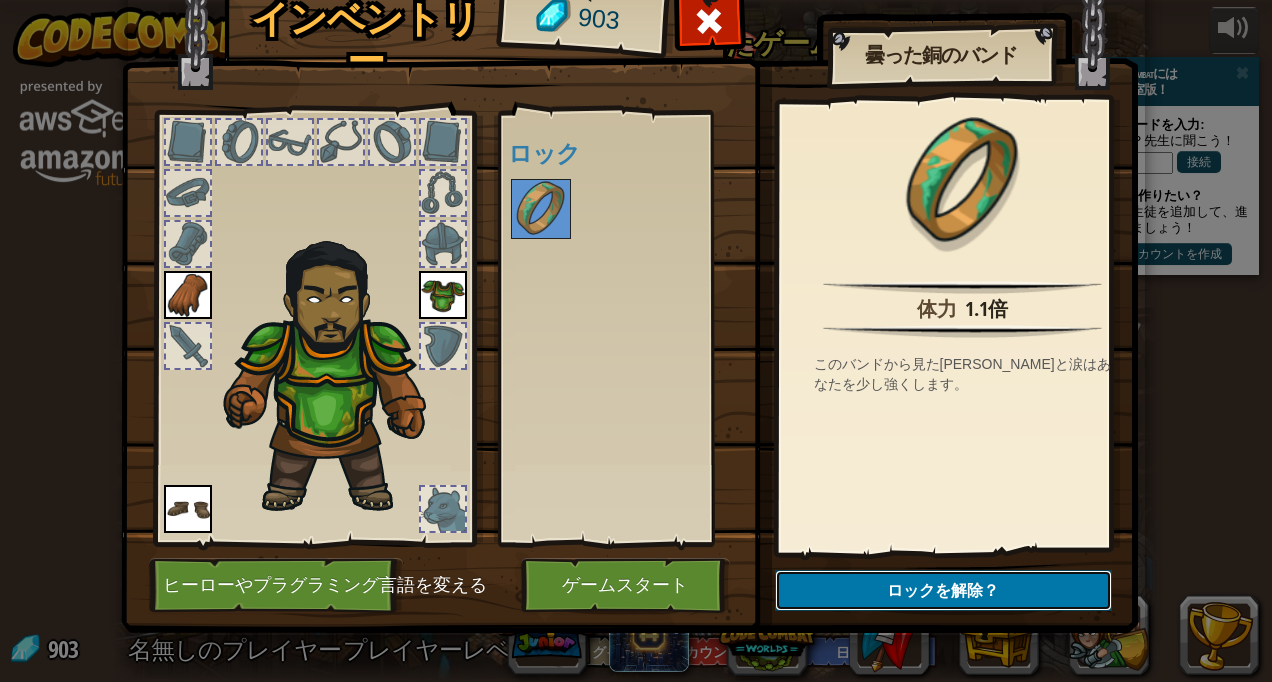 click on "ロックを解除？" at bounding box center (943, 590) 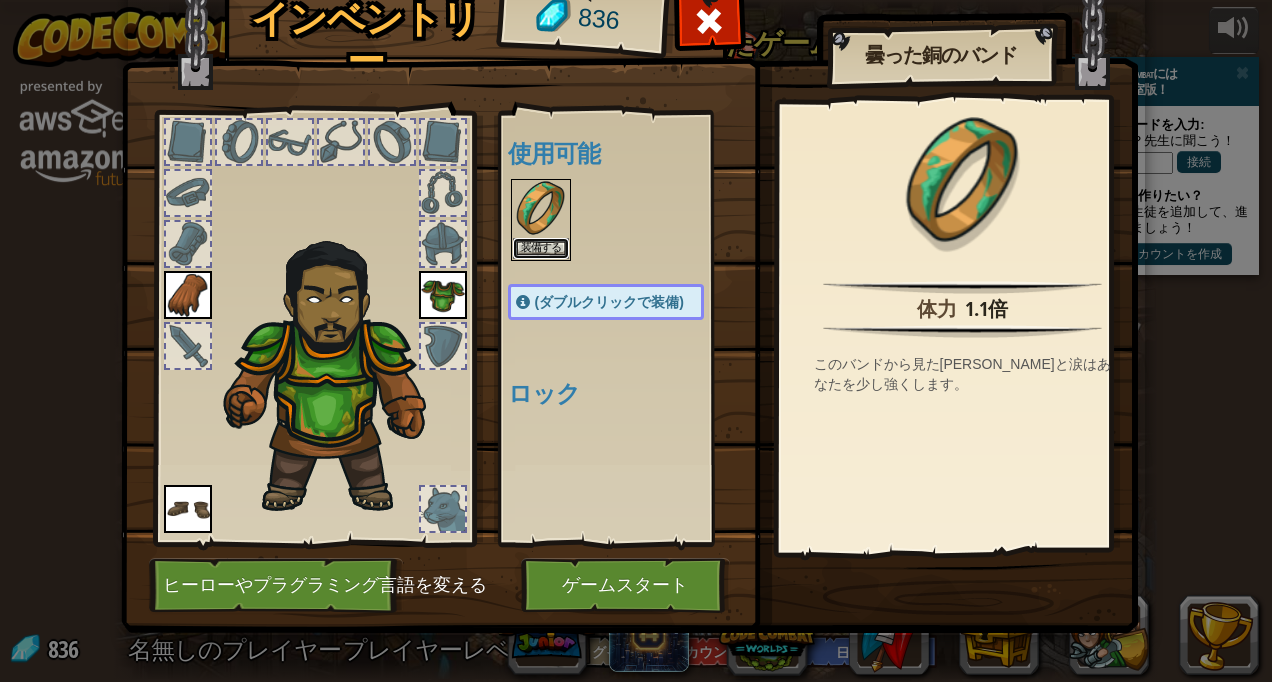 click on "装備する" at bounding box center [541, 248] 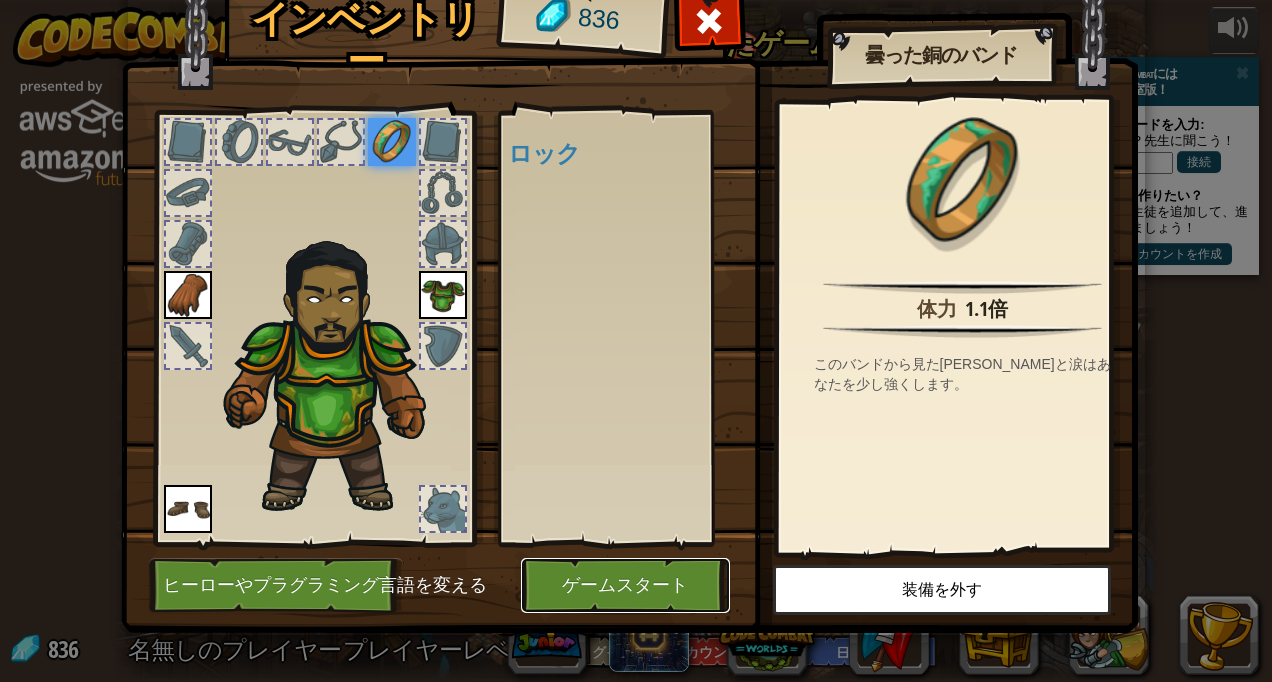 click on "ゲームスタート" at bounding box center (625, 585) 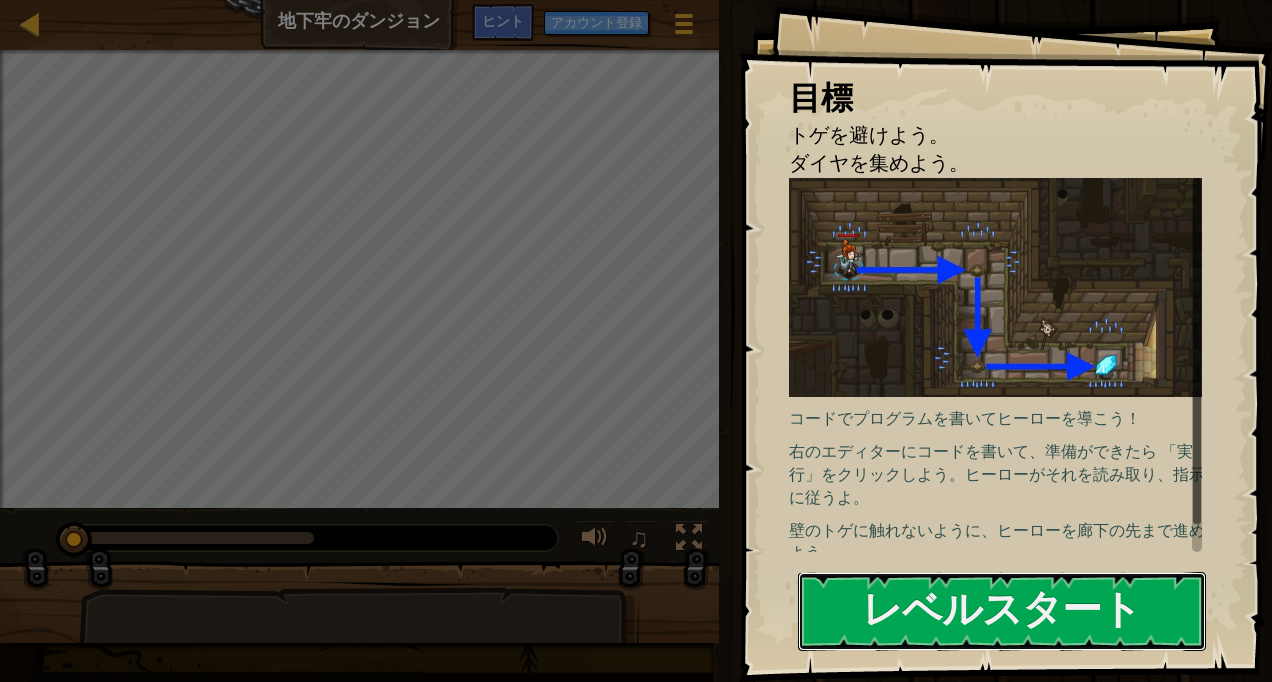 click on "レベルスタート" at bounding box center [1002, 611] 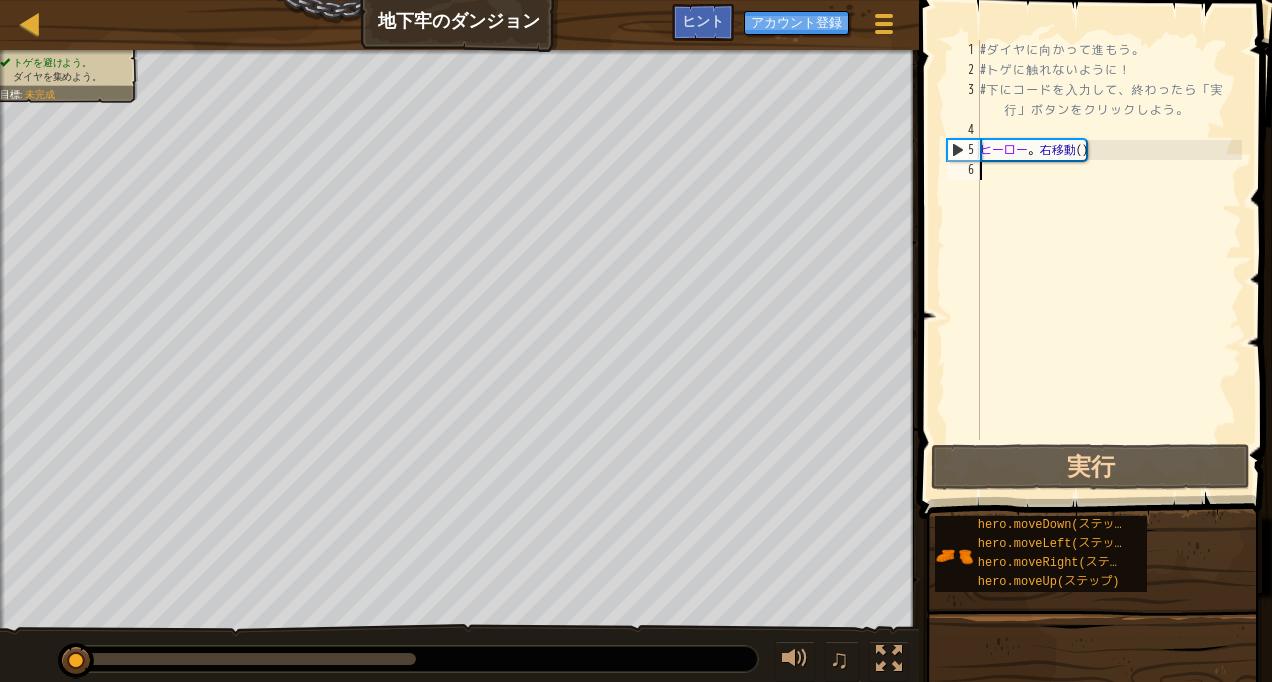 scroll, scrollTop: 9, scrollLeft: 0, axis: vertical 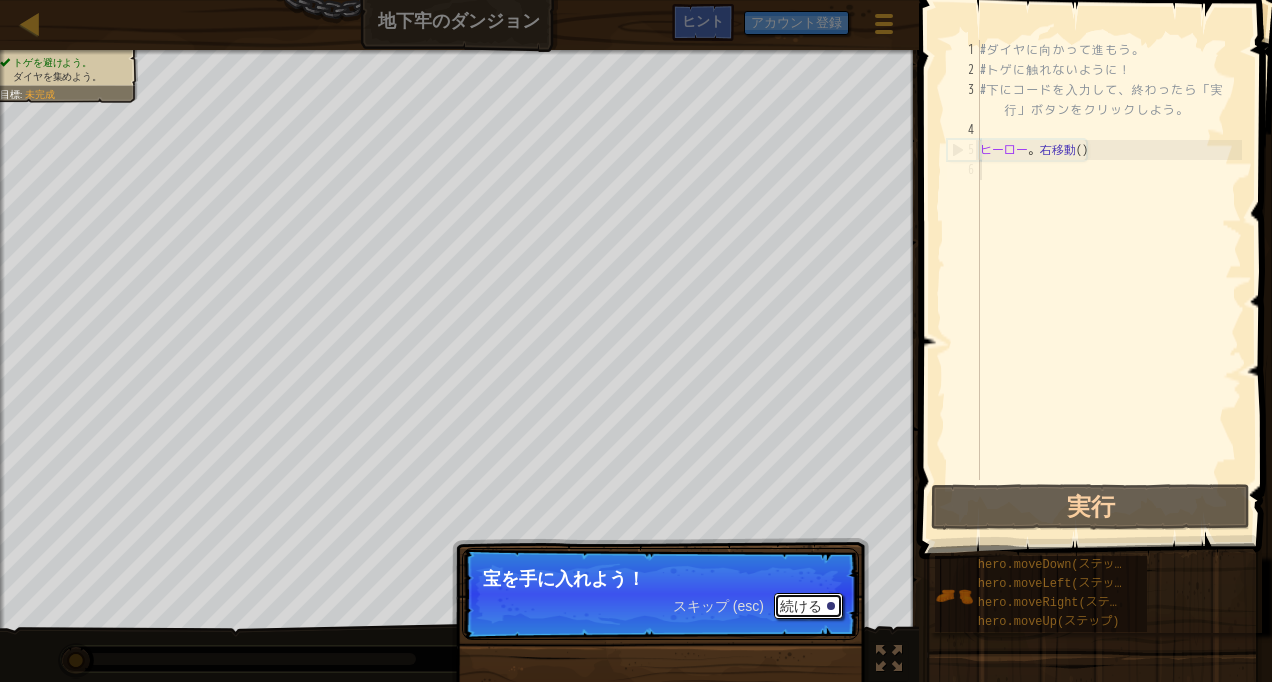 click at bounding box center [831, 606] 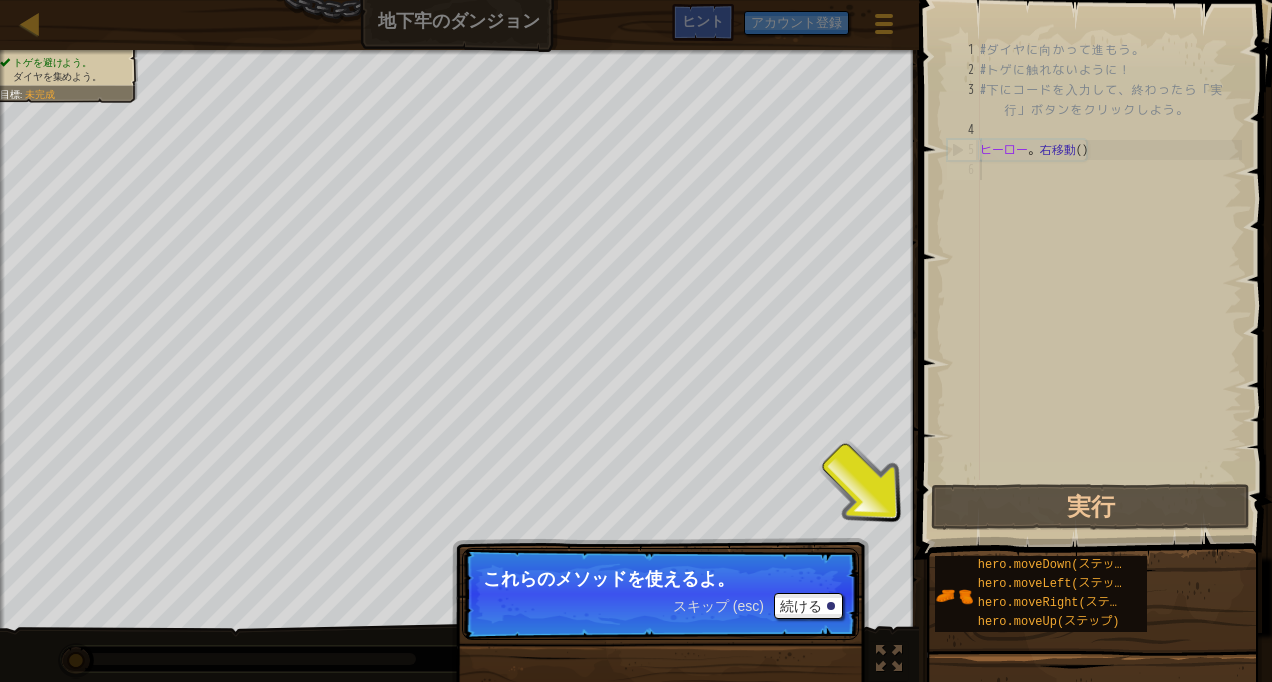 click on "#  ダ イ ヤ に 向 か っ て 進 も う 。 #  ト ゲ に 触 れ な い よ う に ！ #  下 に コ ー ド を 入 力 し て 、 終 わ っ た ら 「 実      行 」 ボ タ ン を ク リ ッ ク し よ う 。 ヒーロー 。 右移動 ( )" at bounding box center (1109, 280) 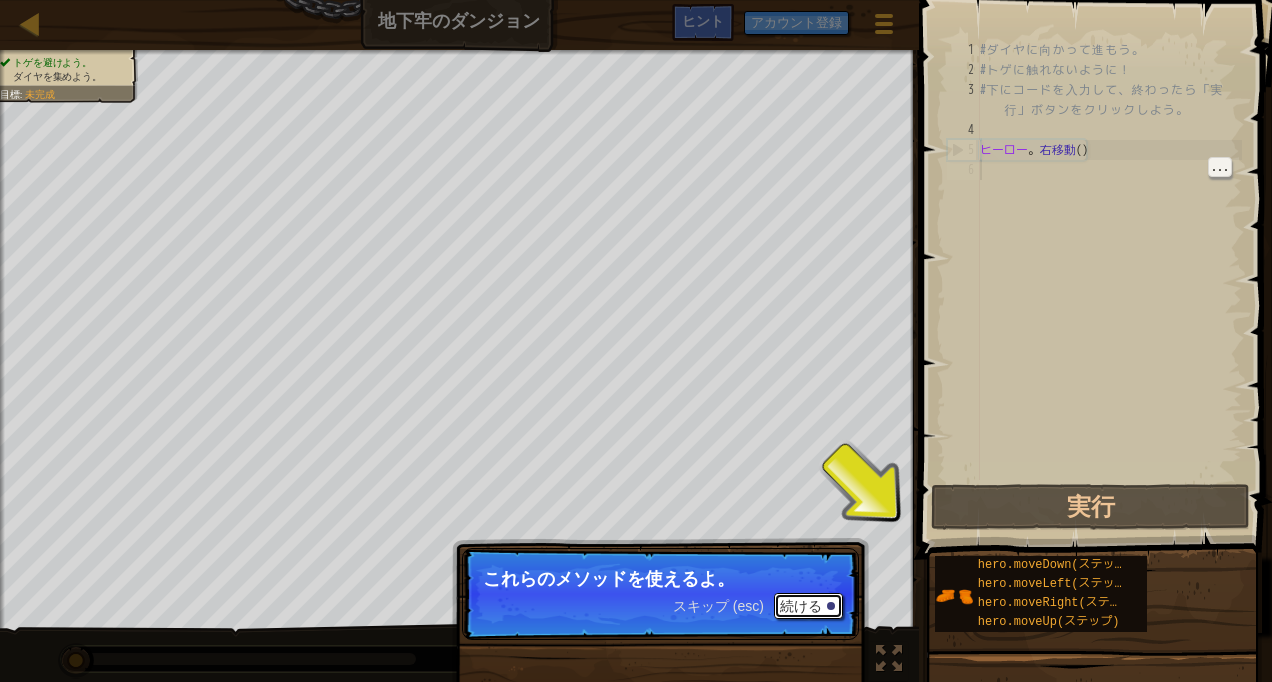 click at bounding box center (831, 606) 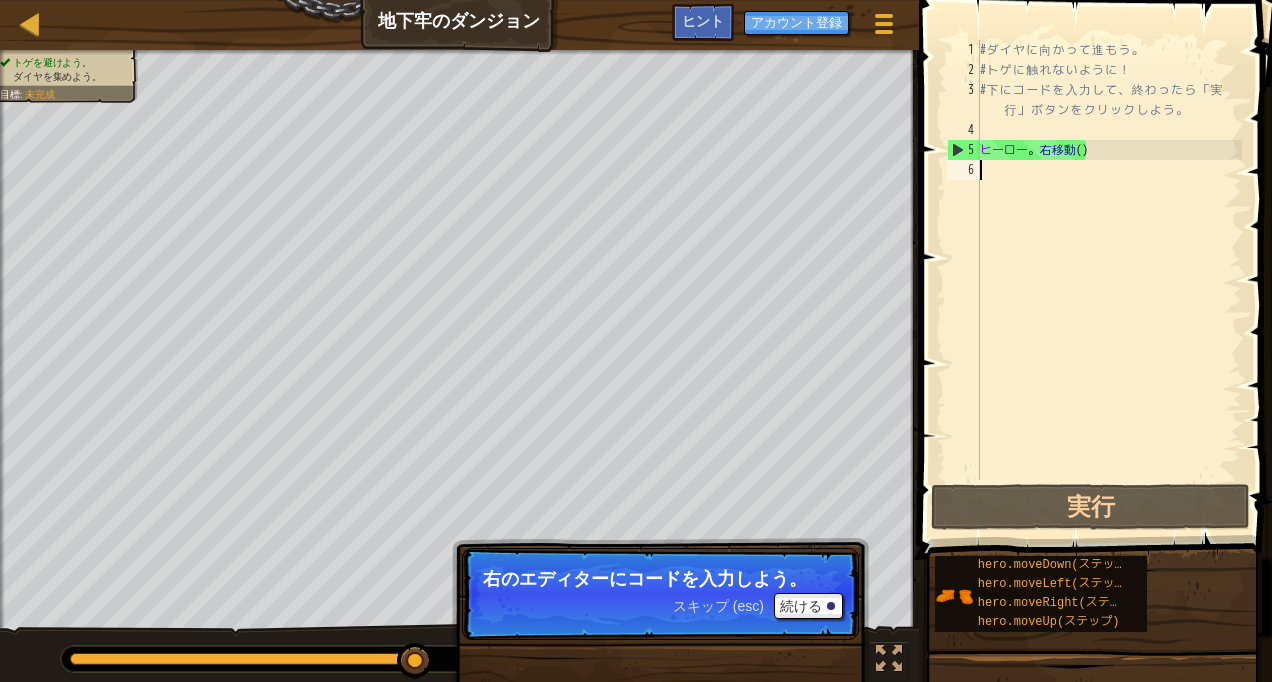 click on "#  ダ イ ヤ に 向 か っ て 進 も う 。 #  ト ゲ に 触 れ な い よ う に ！ #  下 に コ ー ド を 入 力 し て 、 終 わ っ た ら 「 実      行 」 ボ タ ン を ク リ ッ ク し よ う 。 ヒーロー 。 右移動 ( )" at bounding box center (1109, 280) 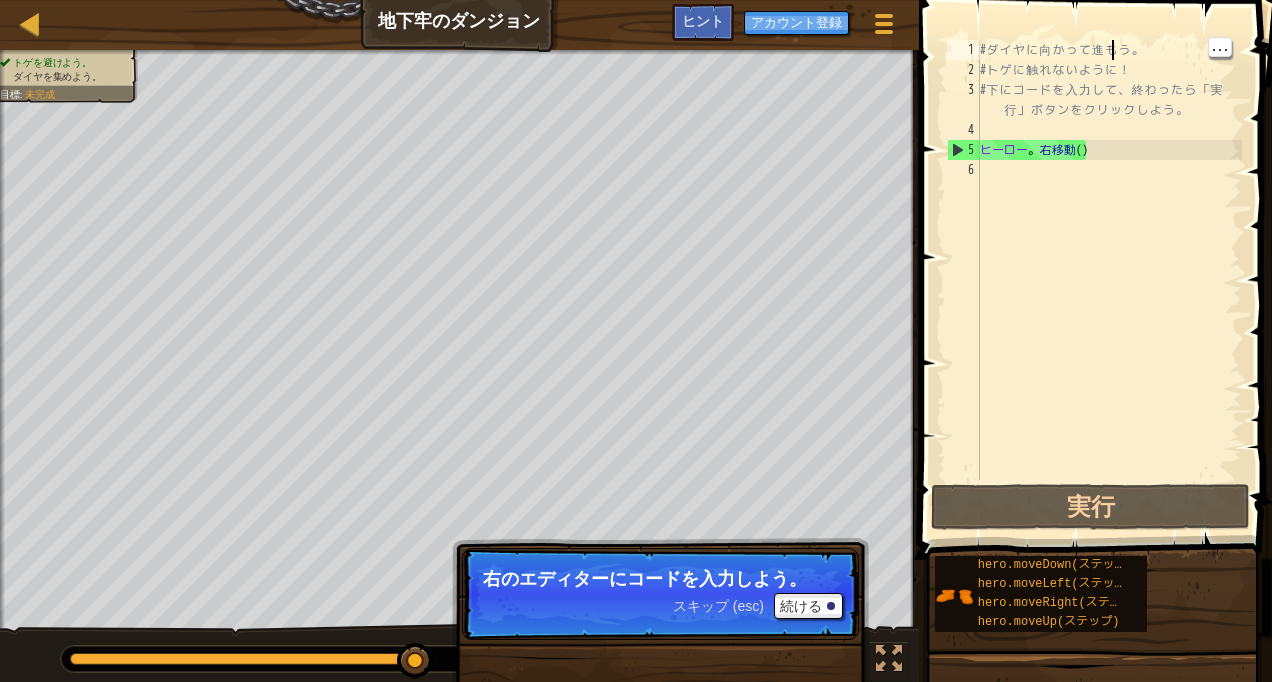 scroll, scrollTop: 9, scrollLeft: 10, axis: both 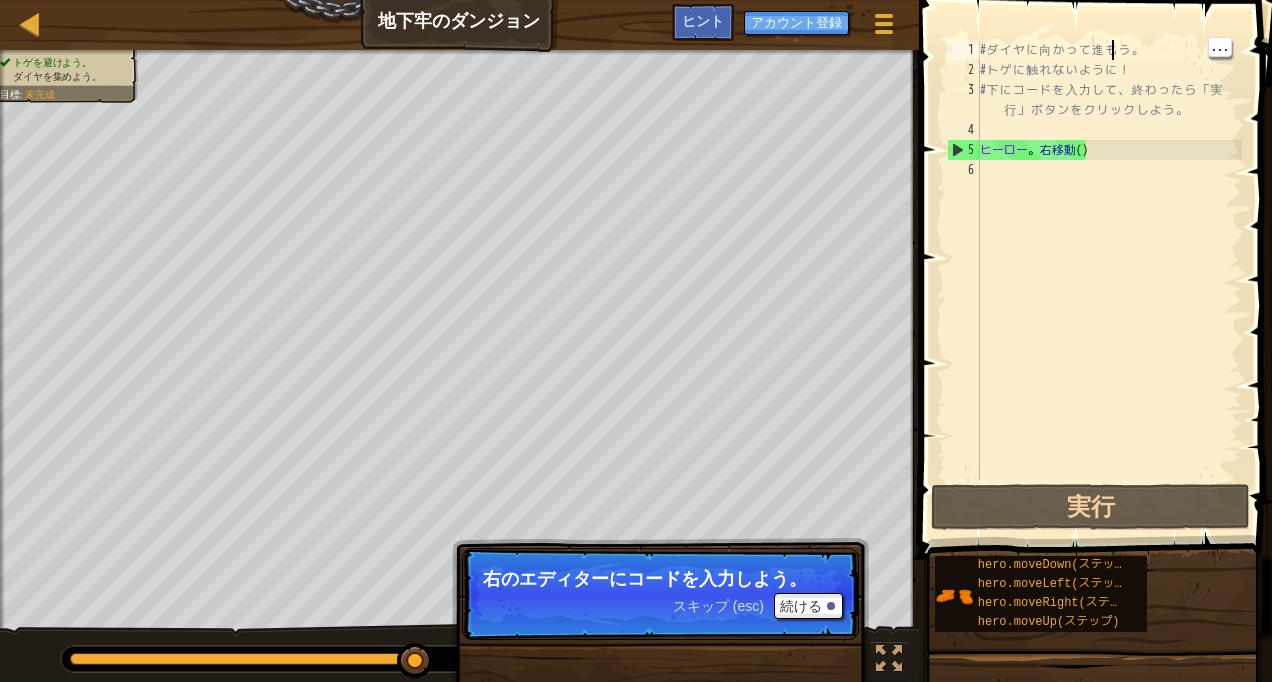 click on "#  ダ イ ヤ に 向 か っ て 進 も う 。 #  ト ゲ に 触 れ な い よ う に ！ #  下 に コ ー ド を 入 力 し て 、 終 わ っ た ら 「 実      行 」 ボ タ ン を ク リ ッ ク し よ う 。 ヒーロー 。 右移動 ( )" at bounding box center (1109, 280) 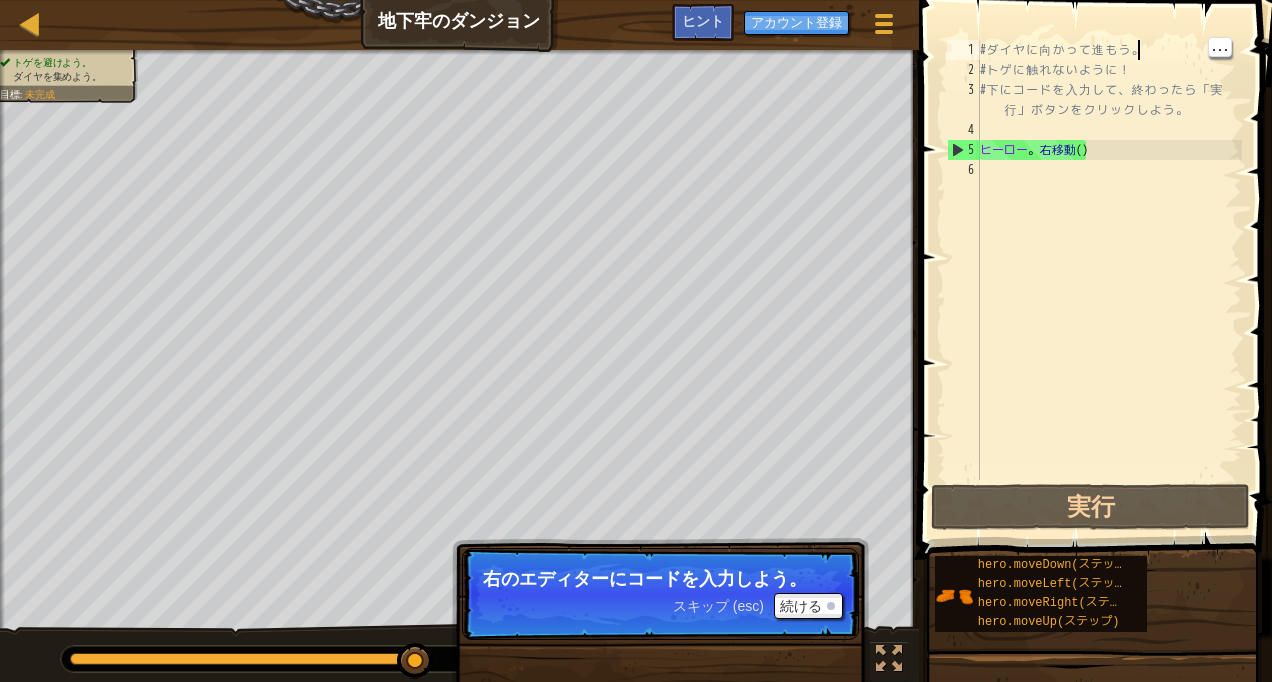 click on "#  ダ イ ヤ に 向 か っ て 進 も う 。 #  ト ゲ に 触 れ な い よ う に ！ #  下 に コ ー ド を 入 力 し て 、 終 わ っ た ら 「 実      行 」 ボ タ ン を ク リ ッ ク し よ う 。 ヒーロー 。 右移動 ( )" at bounding box center (1109, 280) 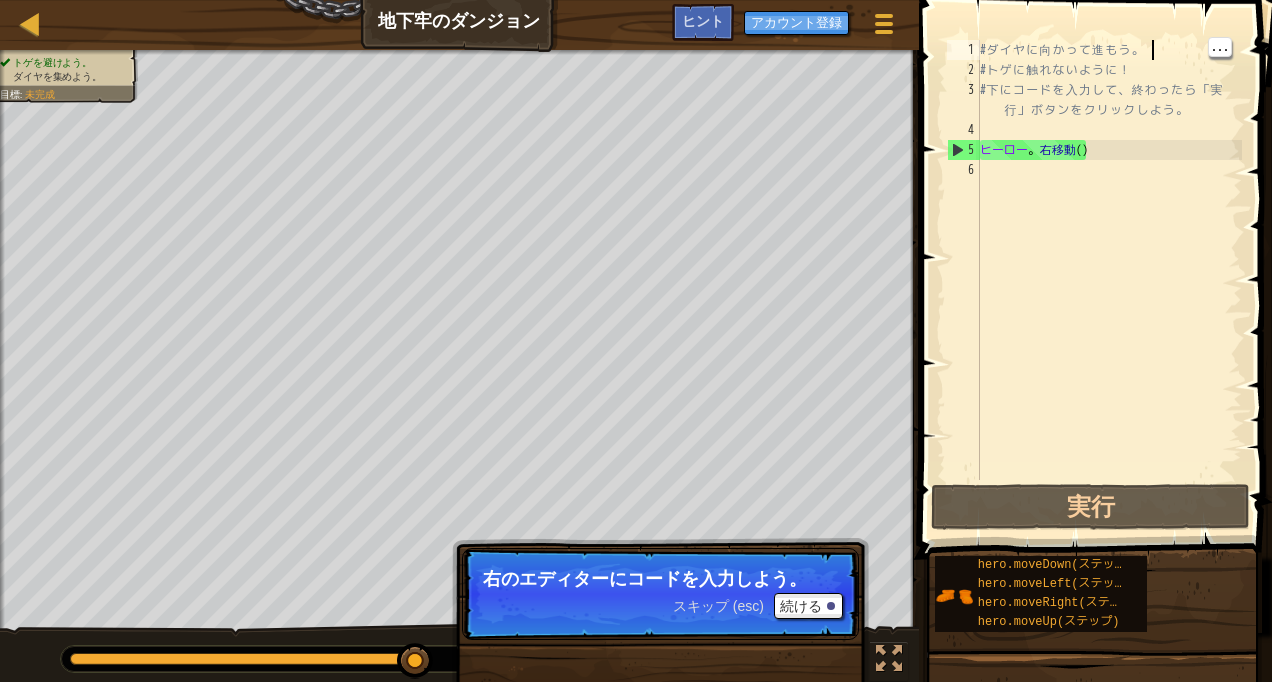 click on "#  ダ イ ヤ に 向 か っ て 進 も う 。 #  ト ゲ に 触 れ な い よ う に ！ #  下 に コ ー ド を 入 力 し て 、 終 わ っ た ら 「 実      行 」 ボ タ ン を ク リ ッ ク し よ う 。 ヒーロー 。 右移動 ( )" at bounding box center (1109, 280) 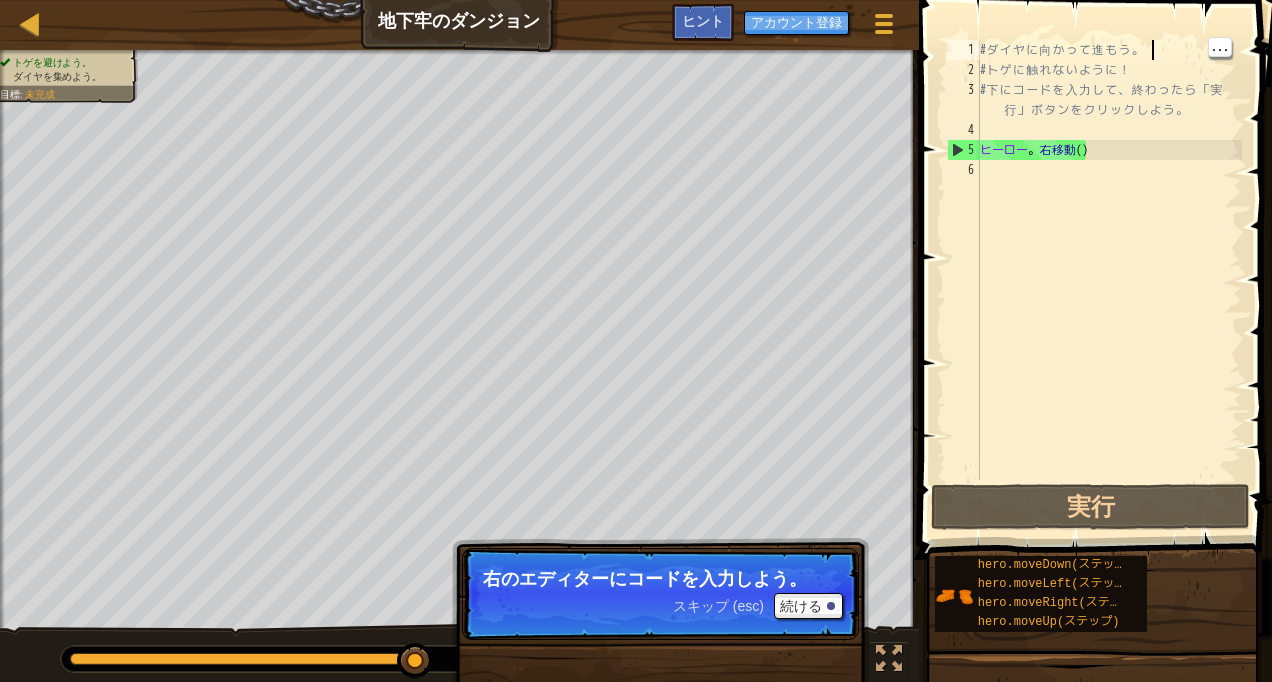 type on "hero.moveRight()" 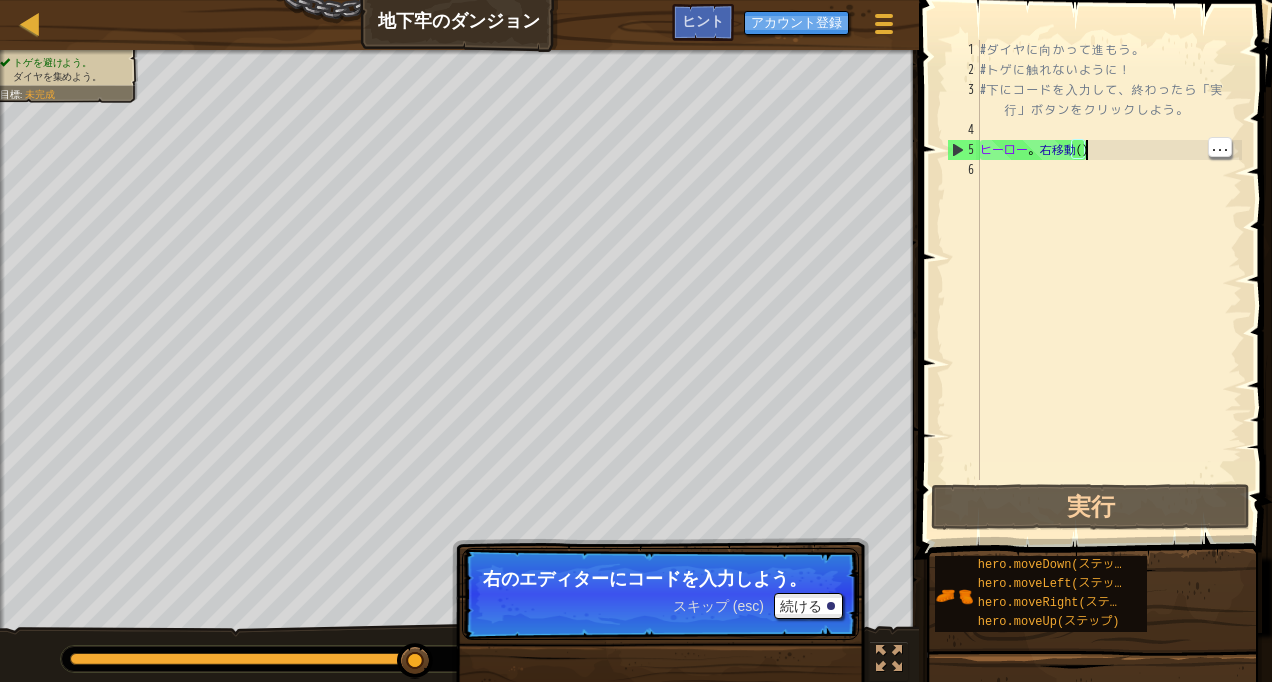 scroll, scrollTop: 9, scrollLeft: 7, axis: both 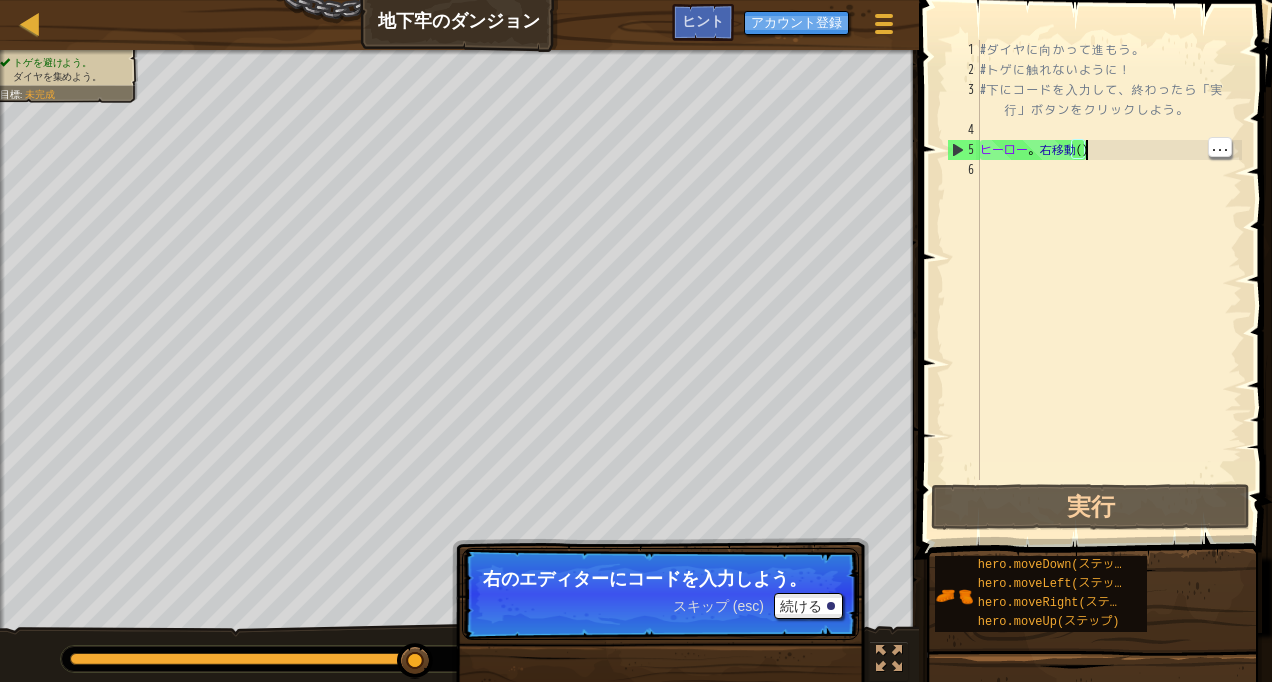 click on "..." at bounding box center (1220, 147) 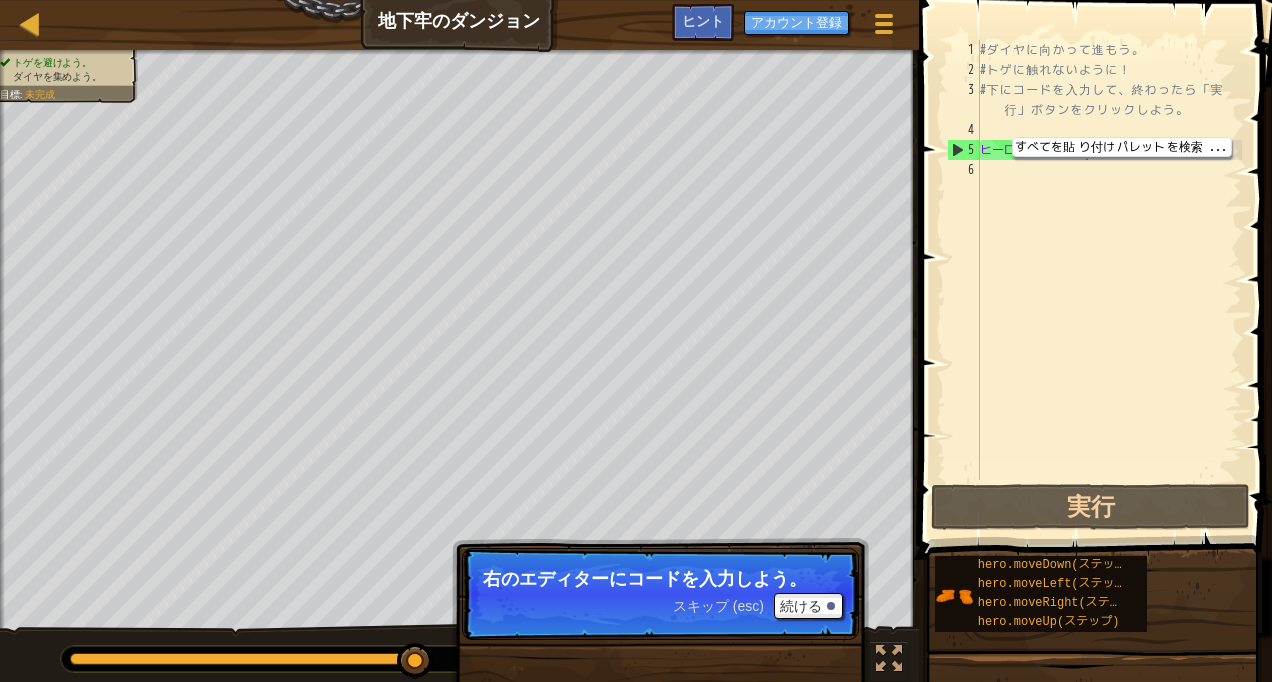 click on "#  ダ イ ヤ に 向 か っ て 進 も う 。 #  ト ゲ に 触 れ な い よ う に ！ #  下 に コ ー ド を 入 力 し て 、 終 わ っ た ら 「 実      行 」 ボ タ ン を ク リ ッ ク し よ う 。 ヒーロー 。 右移動 ( )" at bounding box center [1109, 280] 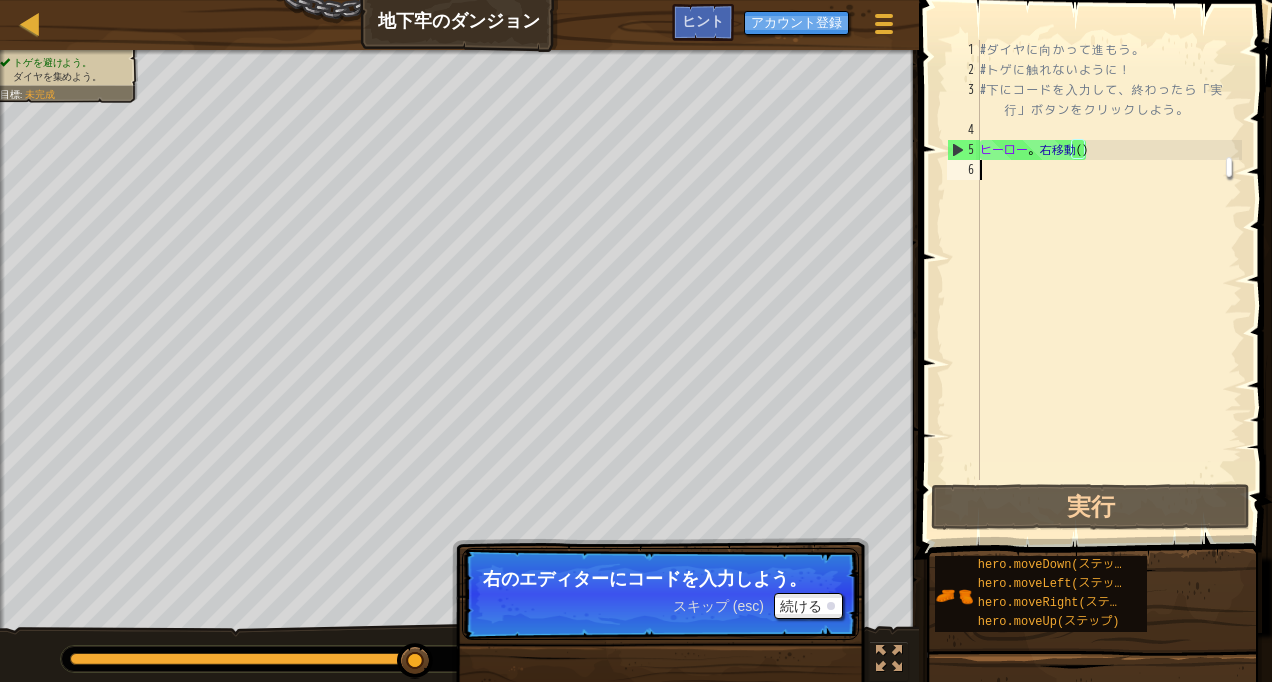 scroll, scrollTop: 9, scrollLeft: 0, axis: vertical 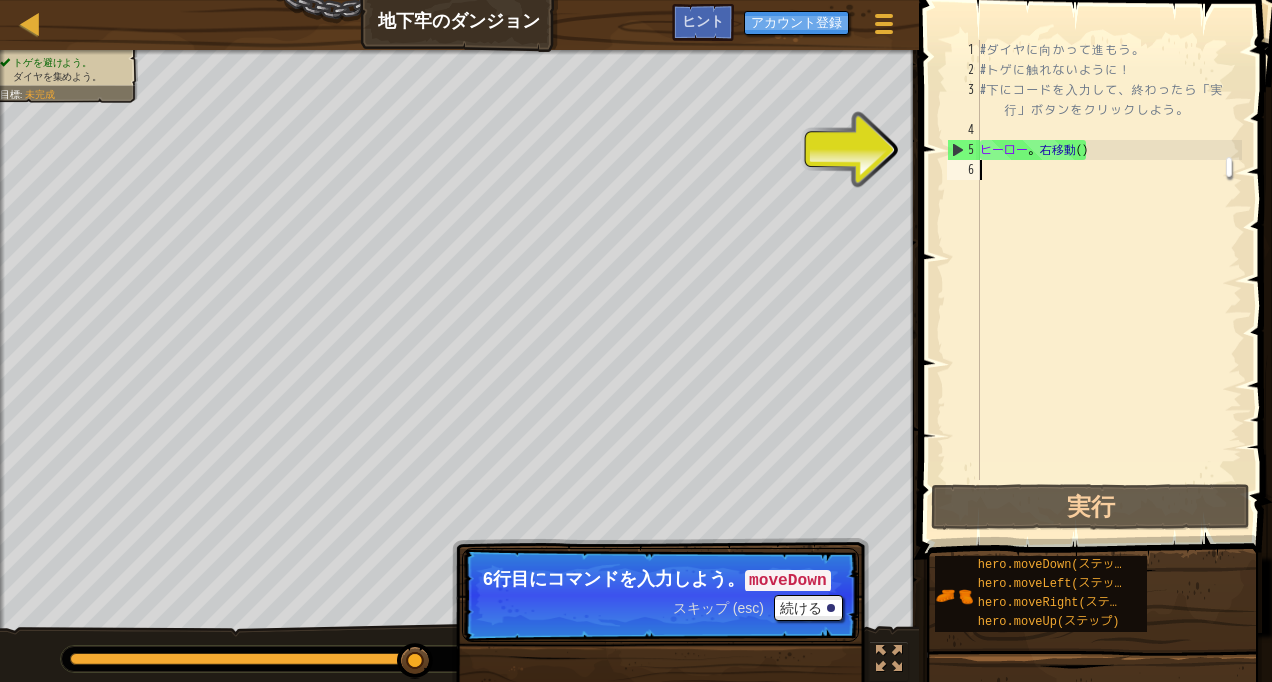 click on "#  ダ イ ヤ に 向 か っ て 進 も う 。 #  ト ゲ に 触 れ な い よ う に ！ #  下 に コ ー ド を 入 力 し て 、 終 わ っ た ら 「 実      行 」 ボ タ ン を ク リ ッ ク し よ う 。 ヒーロー 。 右移動 ( )" at bounding box center [1109, 280] 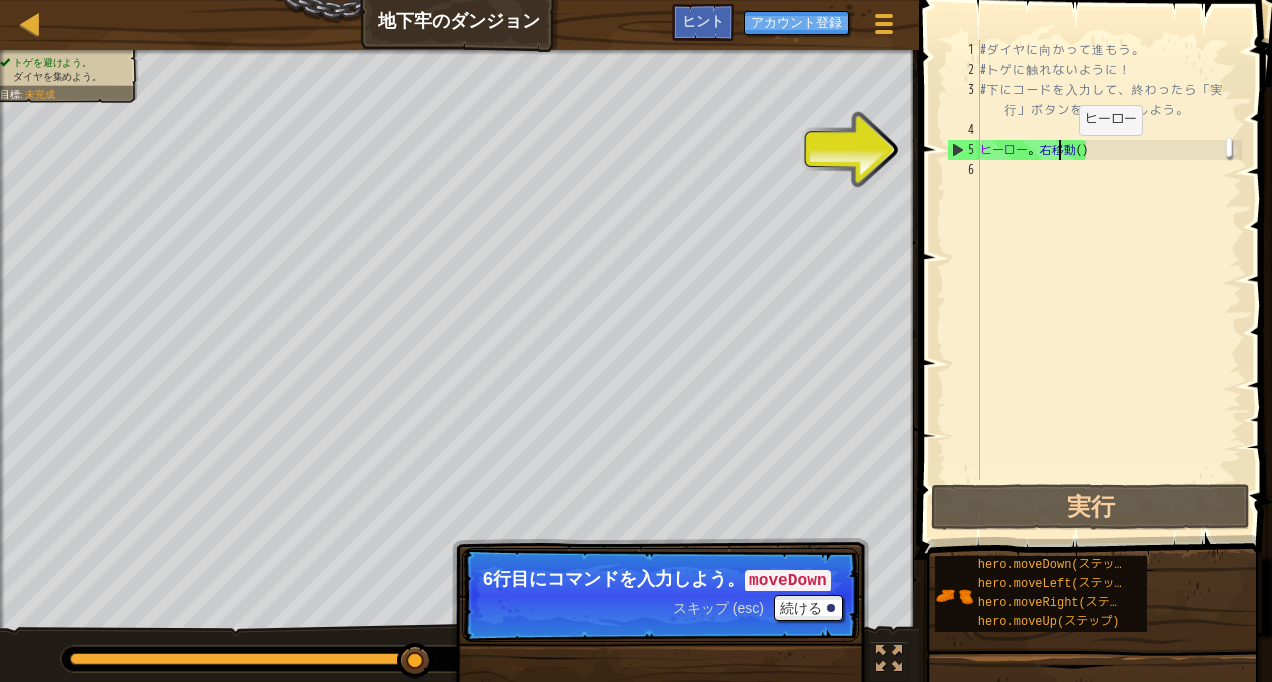 click on "#  ダ イ ヤ に 向 か っ て 進 も う 。 #  ト ゲ に 触 れ な い よ う に ！ #  下 に コ ー ド を 入 力 し て 、 終 わ っ た ら 「 実      行 」 ボ タ ン を ク リ ッ ク し よ う 。 ヒーロー 。 右移動 ( )" at bounding box center [1109, 280] 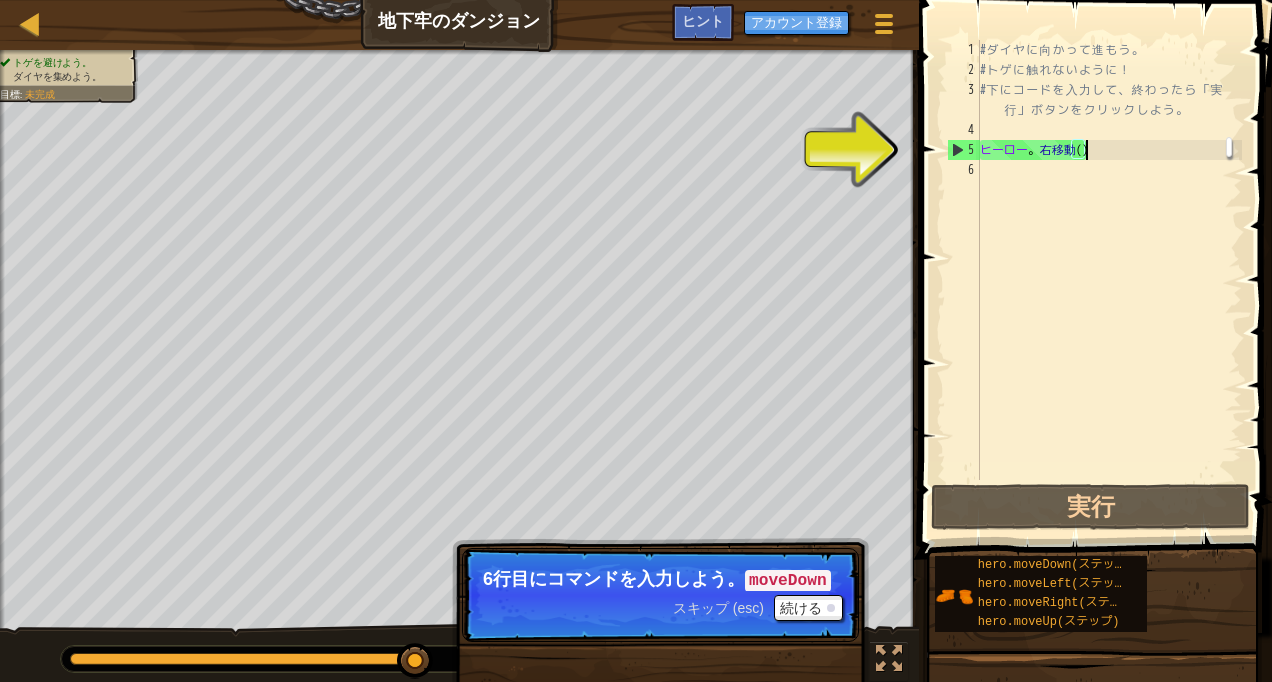 click on "5" at bounding box center (964, 150) 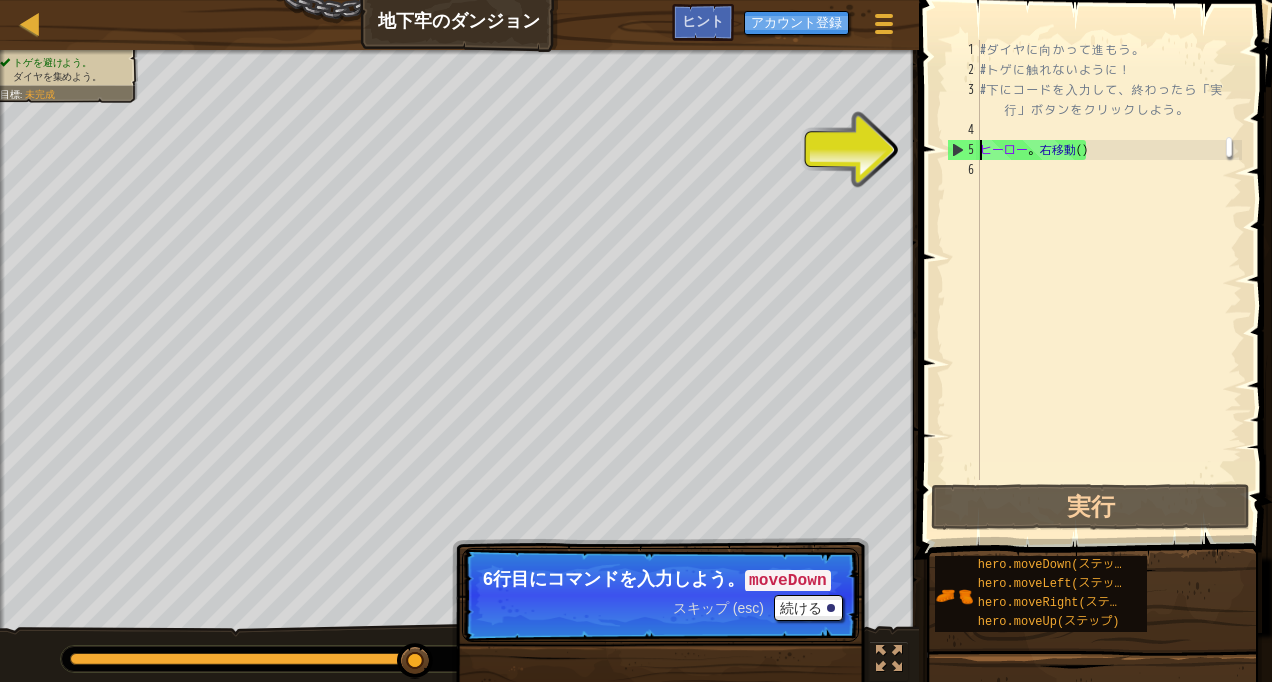 click on "5" at bounding box center (964, 150) 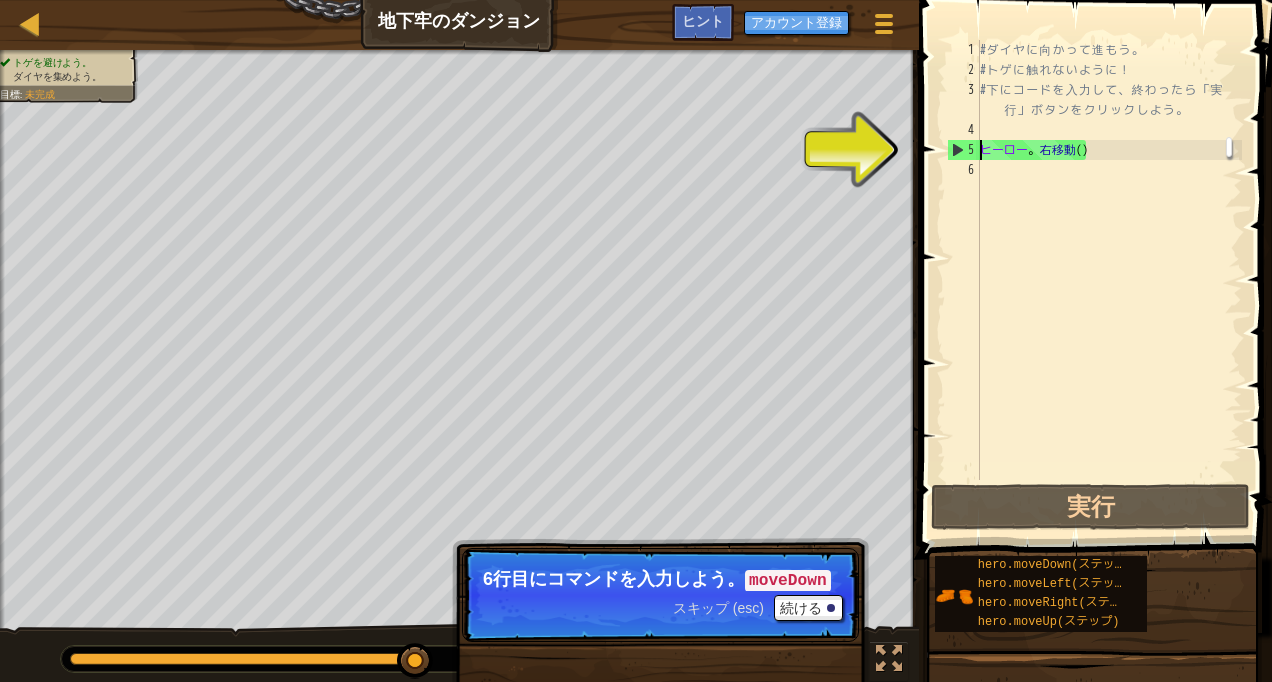 type on "hero.moveRight()" 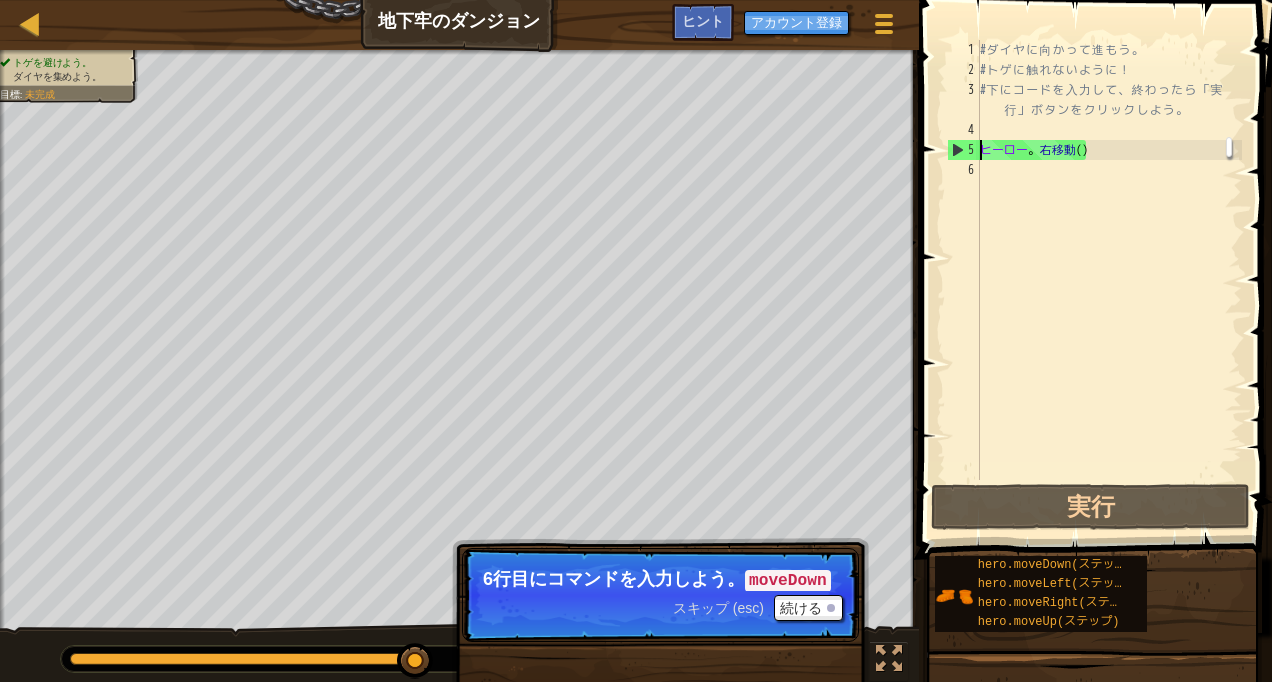 click at bounding box center [1229, 147] 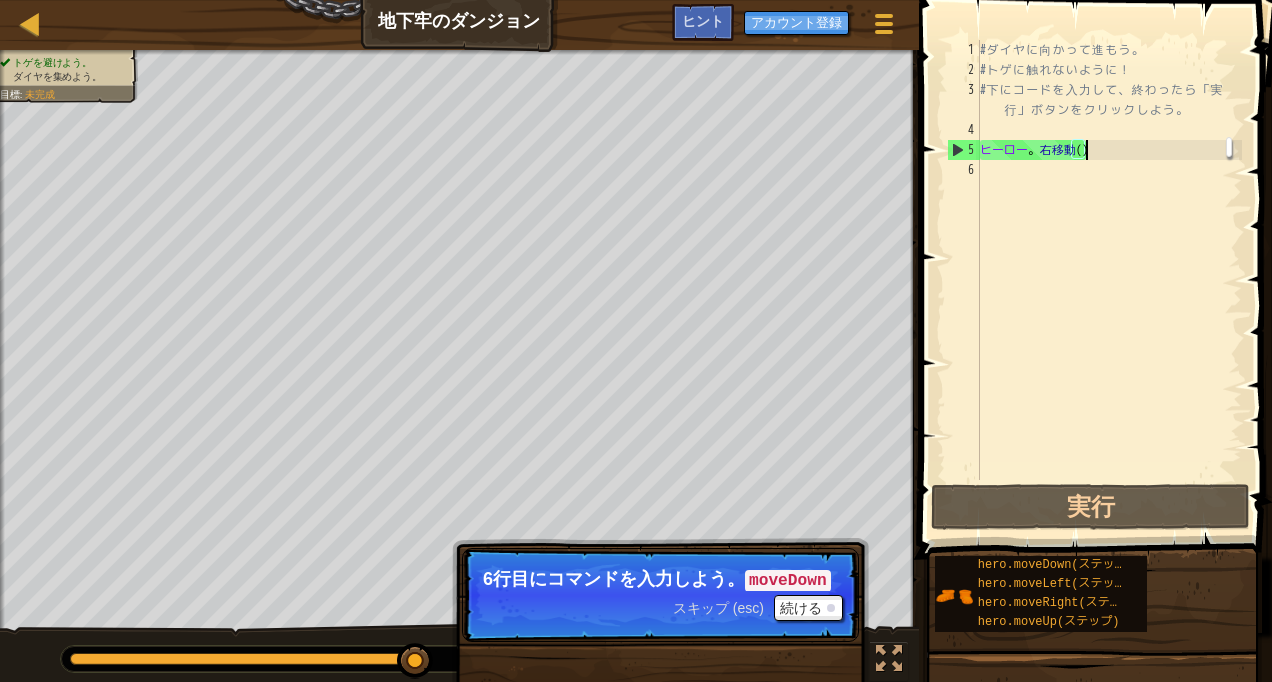 scroll, scrollTop: 9, scrollLeft: 7, axis: both 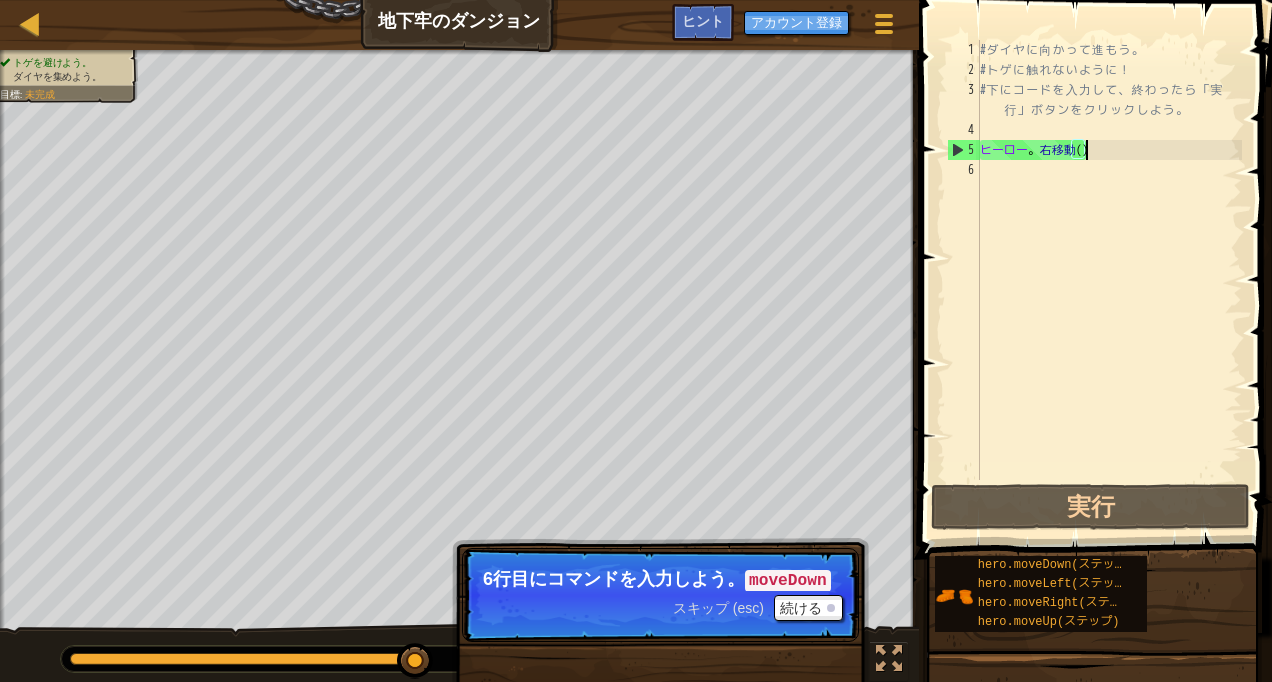click on "#  ダ イ ヤ に 向 か っ て 進 も う 。 #  ト ゲ に 触 れ な い よ う に ！ #  下 に コ ー ド を 入 力 し て 、 終 わ っ た ら 「 実      行 」 ボ タ ン を ク リ ッ ク し よ う 。 ヒーロー 。 右移動 ( )" at bounding box center [1109, 280] 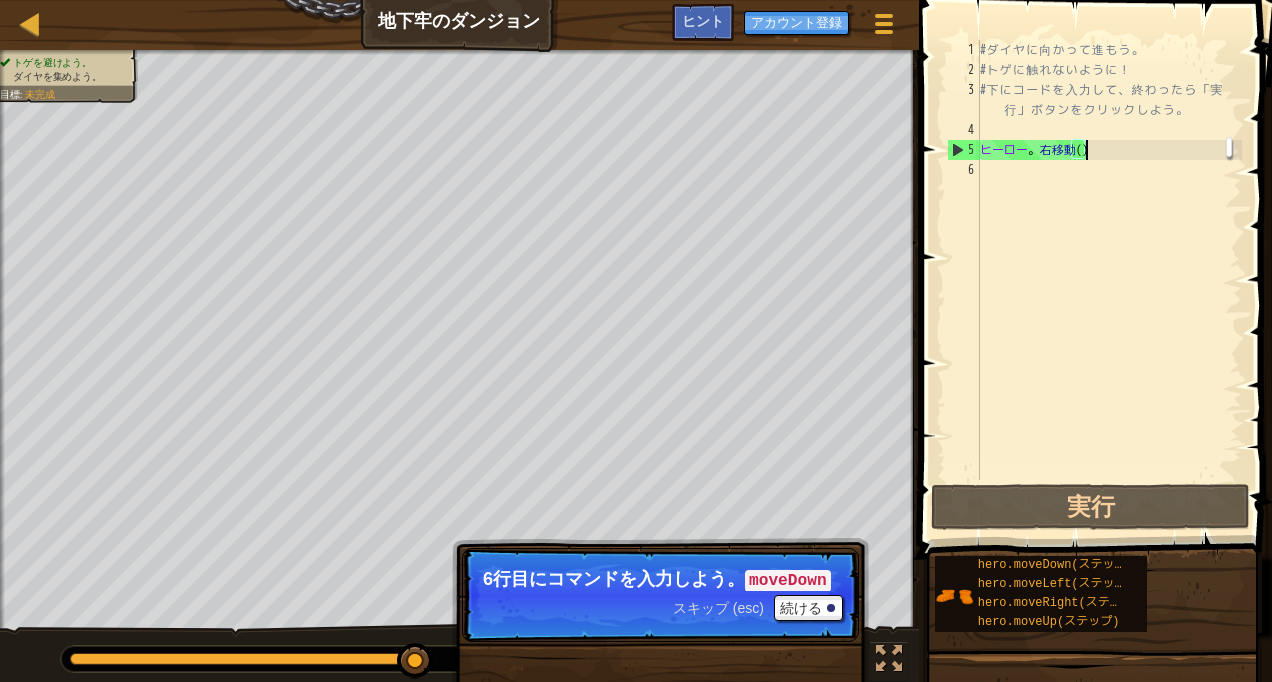 click on "#  ダ イ ヤ に 向 か っ て 進 も う 。 #  ト ゲ に 触 れ な い よ う に ！ #  下 に コ ー ド を 入 力 し て 、 終 わ っ た ら 「 実      行 」 ボ タ ン を ク リ ッ ク し よ う 。 ヒーロー 。 右移動 ( )" at bounding box center (1109, 280) 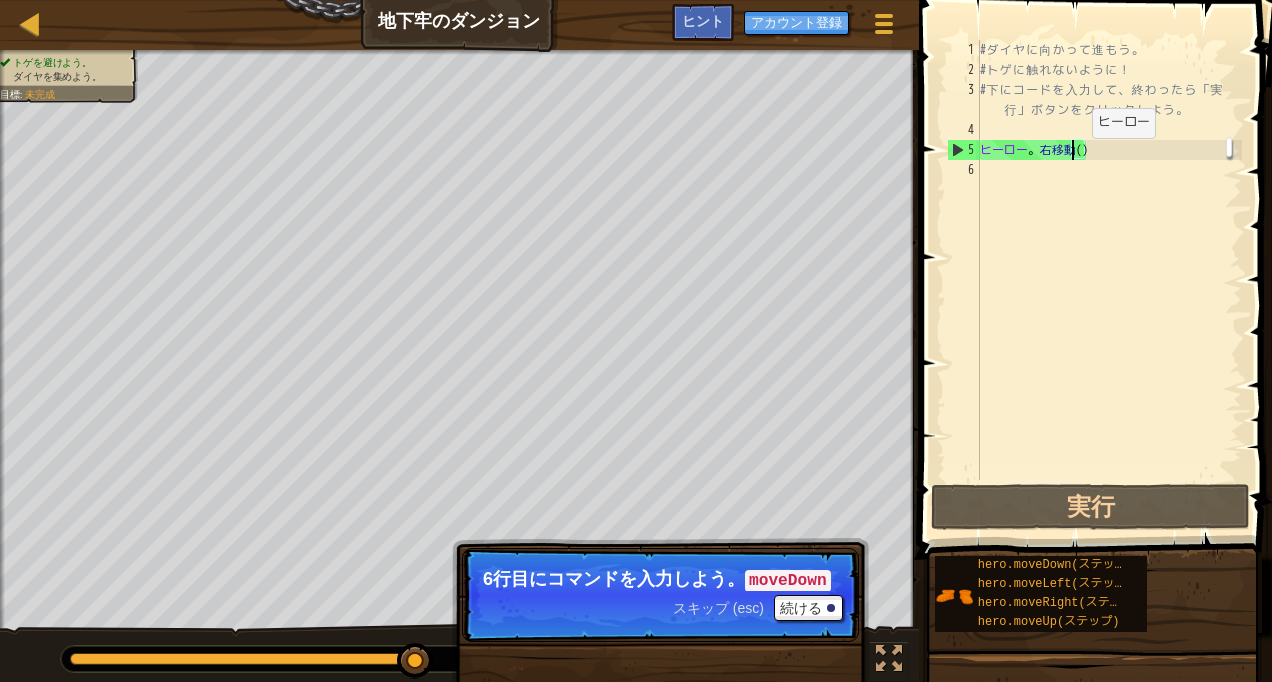 click on "#  ダ イ ヤ に 向 か っ て 進 も う 。 #  ト ゲ に 触 れ な い よ う に ！ #  下 に コ ー ド を 入 力 し て 、 終 わ っ た ら 「 実      行 」 ボ タ ン を ク リ ッ ク し よ う 。 ヒーロー 。 右移動 ( )" at bounding box center (1109, 280) 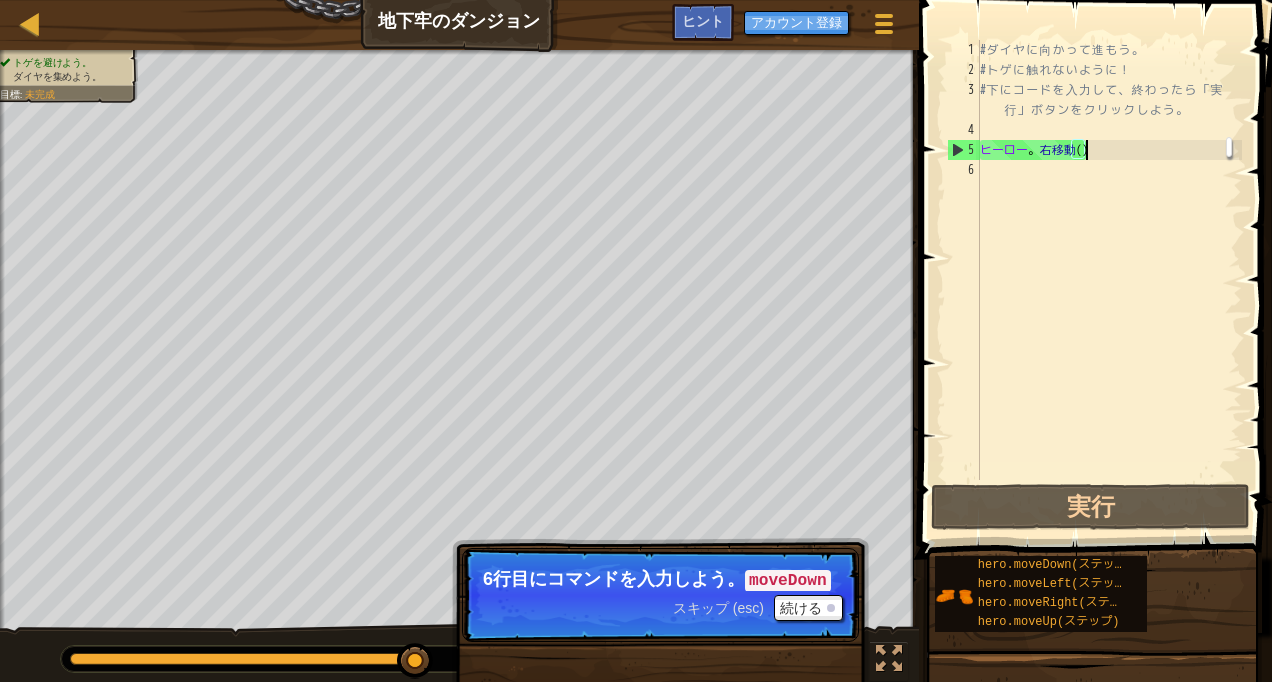 click on "#  ダ イ ヤ に 向 か っ て 進 も う 。 #  ト ゲ に 触 れ な い よ う に ！ #  下 に コ ー ド を 入 力 し て 、 終 わ っ た ら 「 実      行 」 ボ タ ン を ク リ ッ ク し よ う 。 ヒーロー 。 右移動 ( )" at bounding box center (1109, 280) 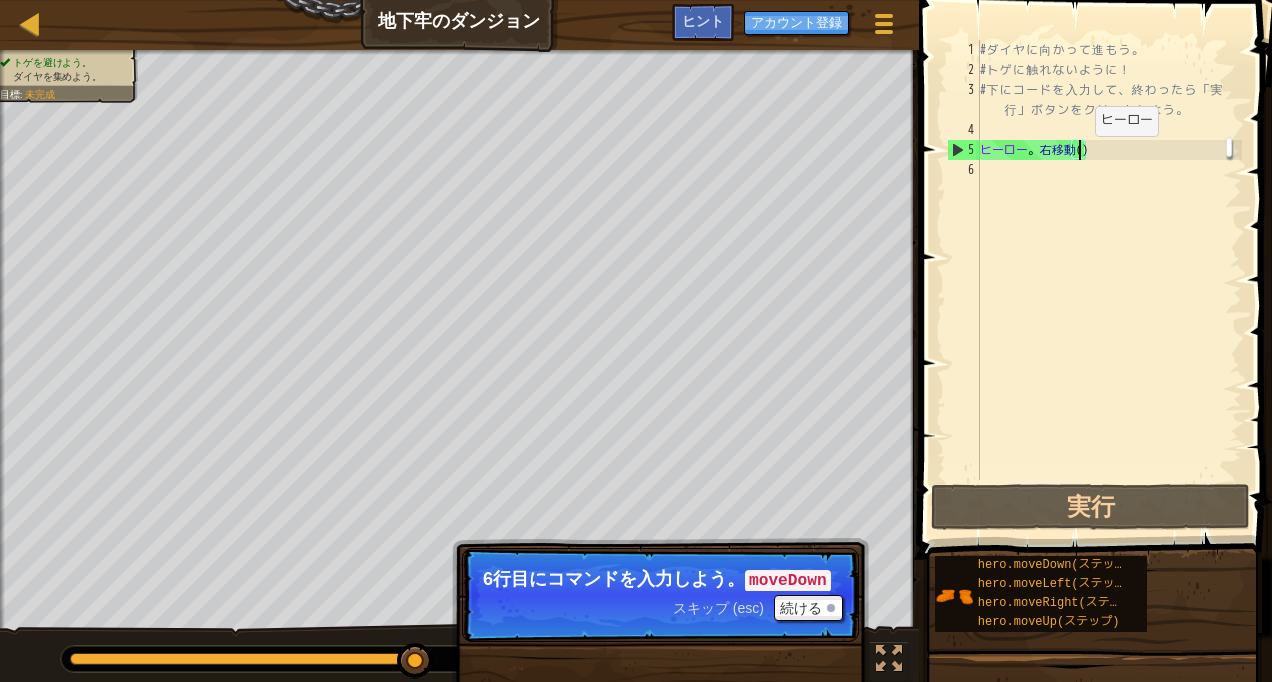 click on "#  ダ イ ヤ に 向 か っ て 進 も う 。 #  ト ゲ に 触 れ な い よ う に ！ #  下 に コ ー ド を 入 力 し て 、 終 わ っ た ら 「 実      行 」 ボ タ ン を ク リ ッ ク し よ う 。 ヒーロー 。 右移動 ( )" at bounding box center (1109, 280) 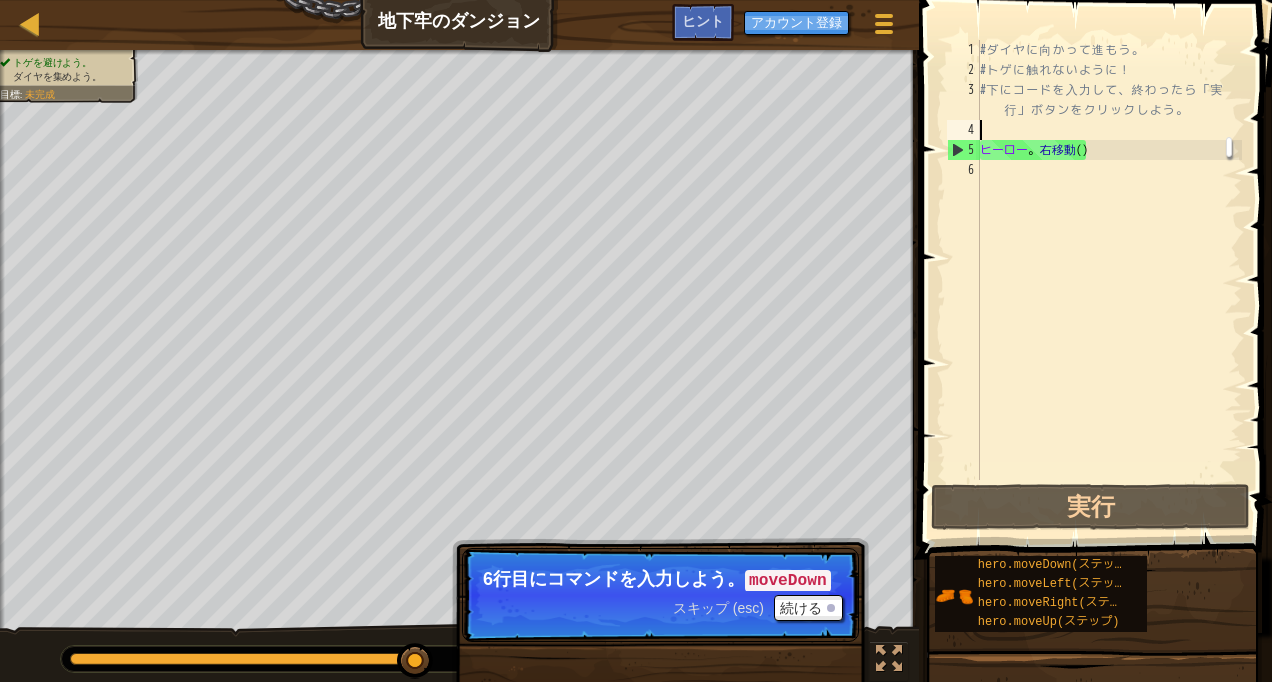 scroll, scrollTop: 9, scrollLeft: 0, axis: vertical 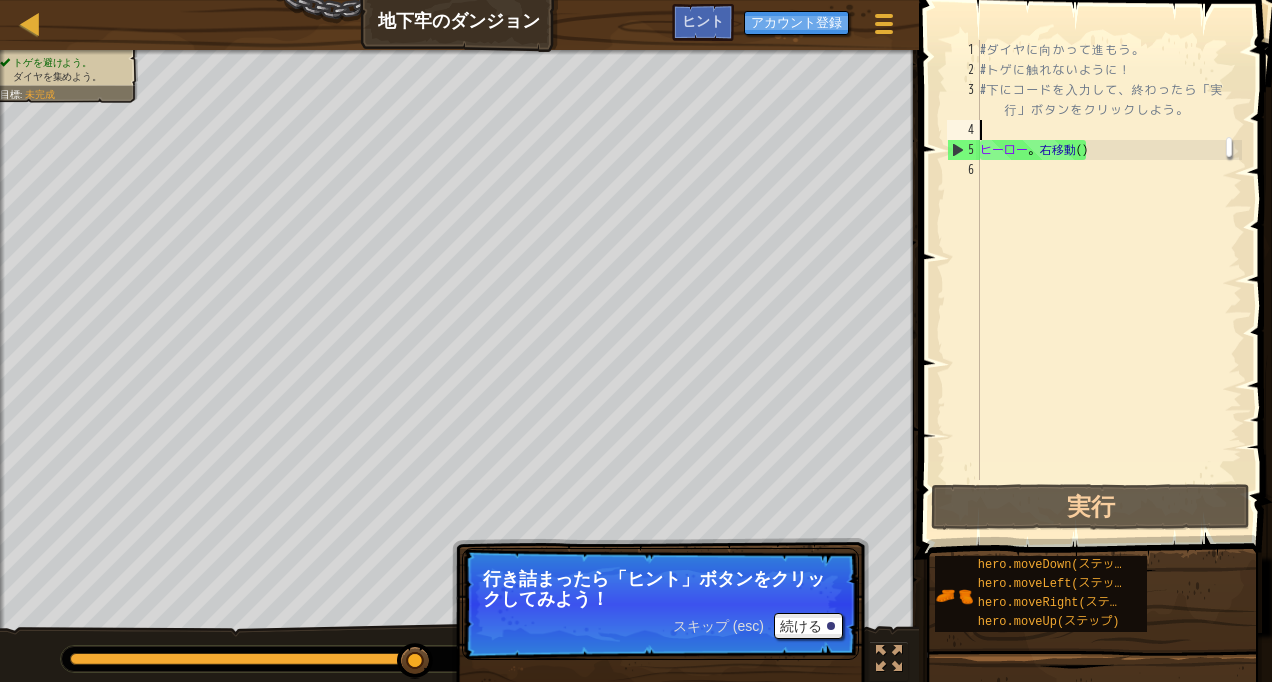 click on "ヒント" at bounding box center [703, 20] 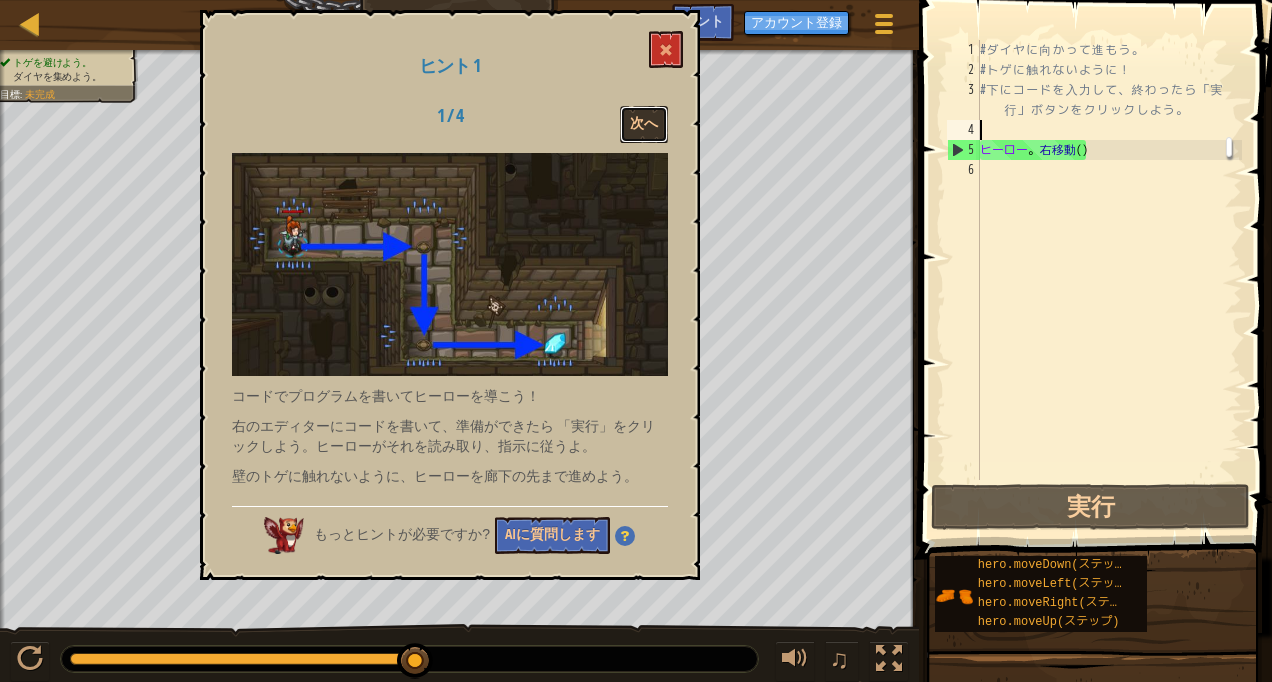 click on "次へ" at bounding box center [644, 124] 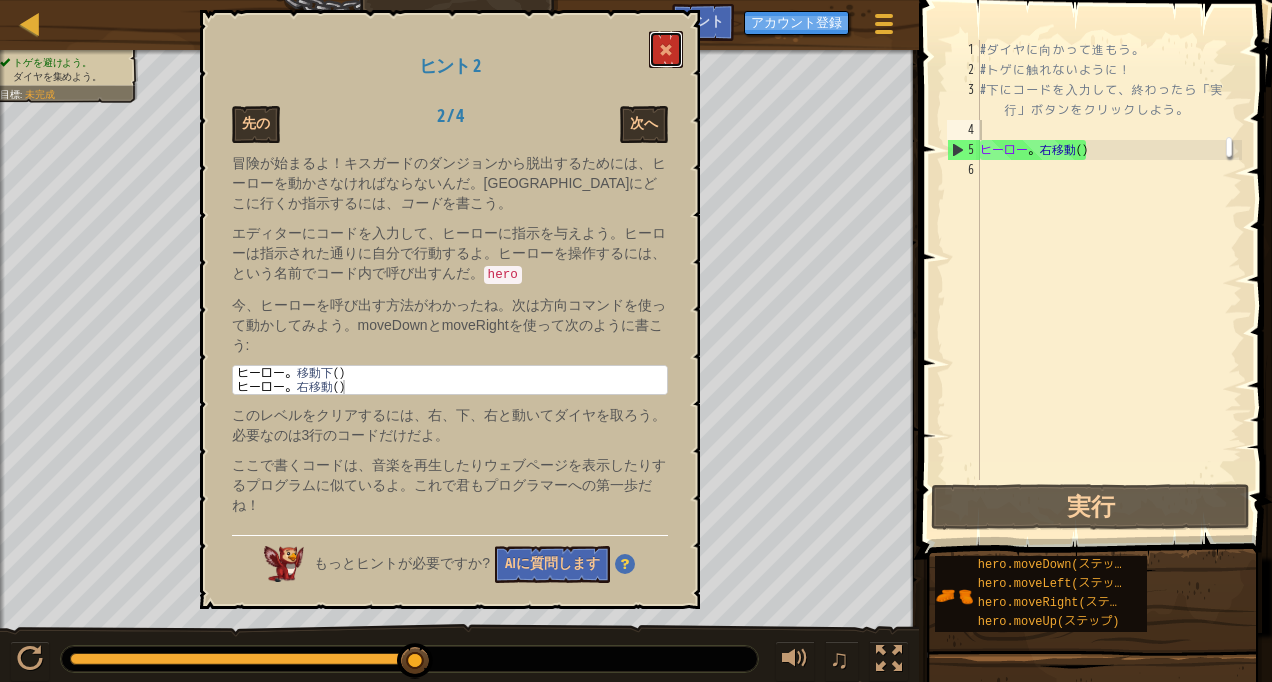 click at bounding box center (666, 50) 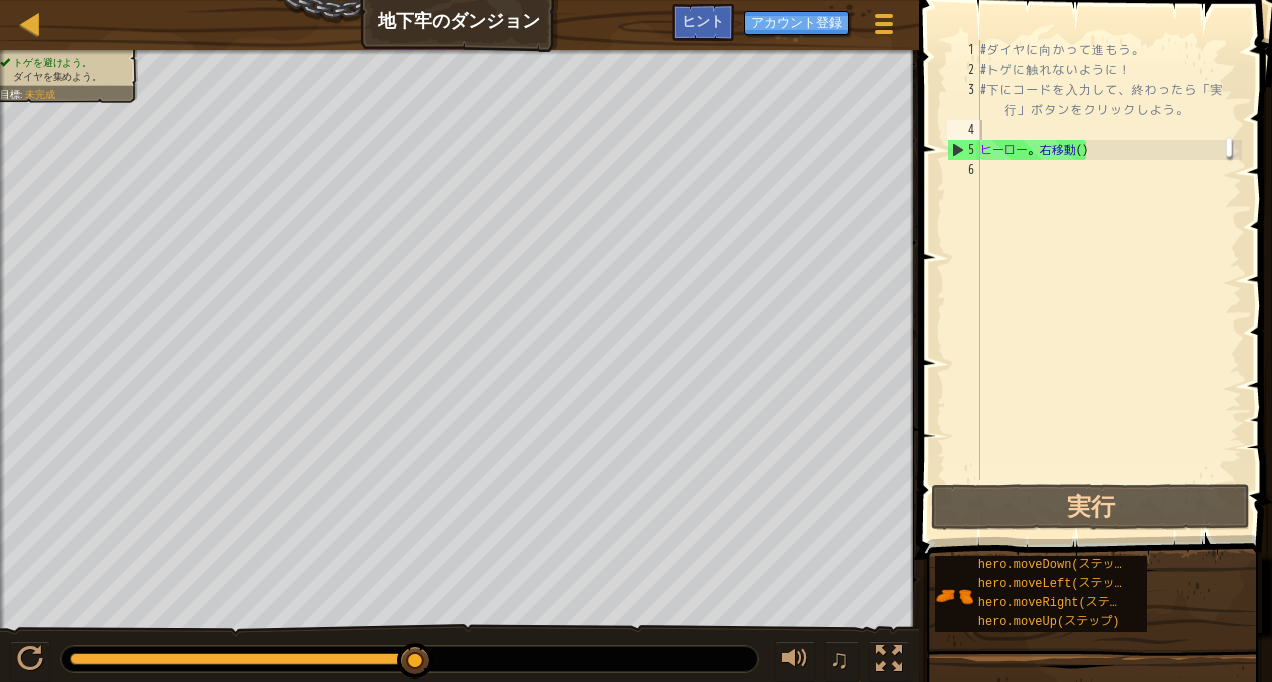 click on "#  ダ イ ヤ に 向 か っ て 進 も う 。 #  ト ゲ に 触 れ な い よ う に ！ #  下 に コ ー ド を 入 力 し て 、 終 わ っ た ら 「 実      行 」 ボ タ ン を ク リ ッ ク し よ う 。 ヒーロー 。 右移動 ( )" at bounding box center (1109, 280) 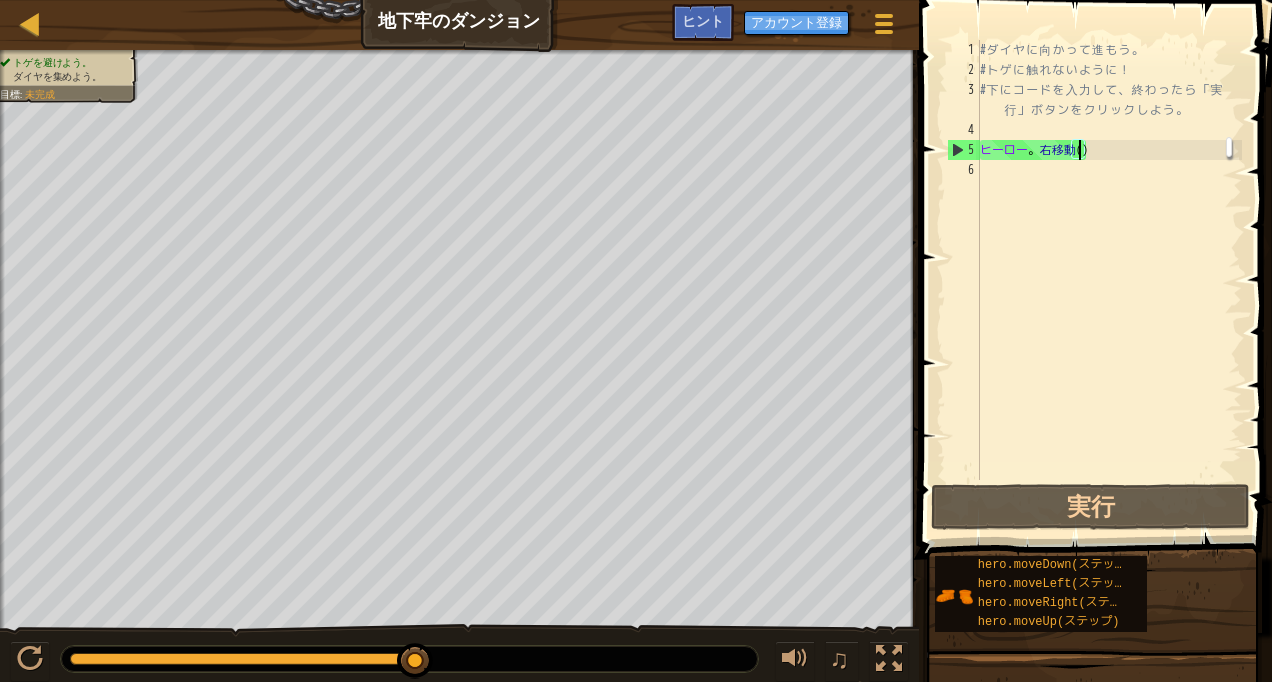 scroll, scrollTop: 0, scrollLeft: 0, axis: both 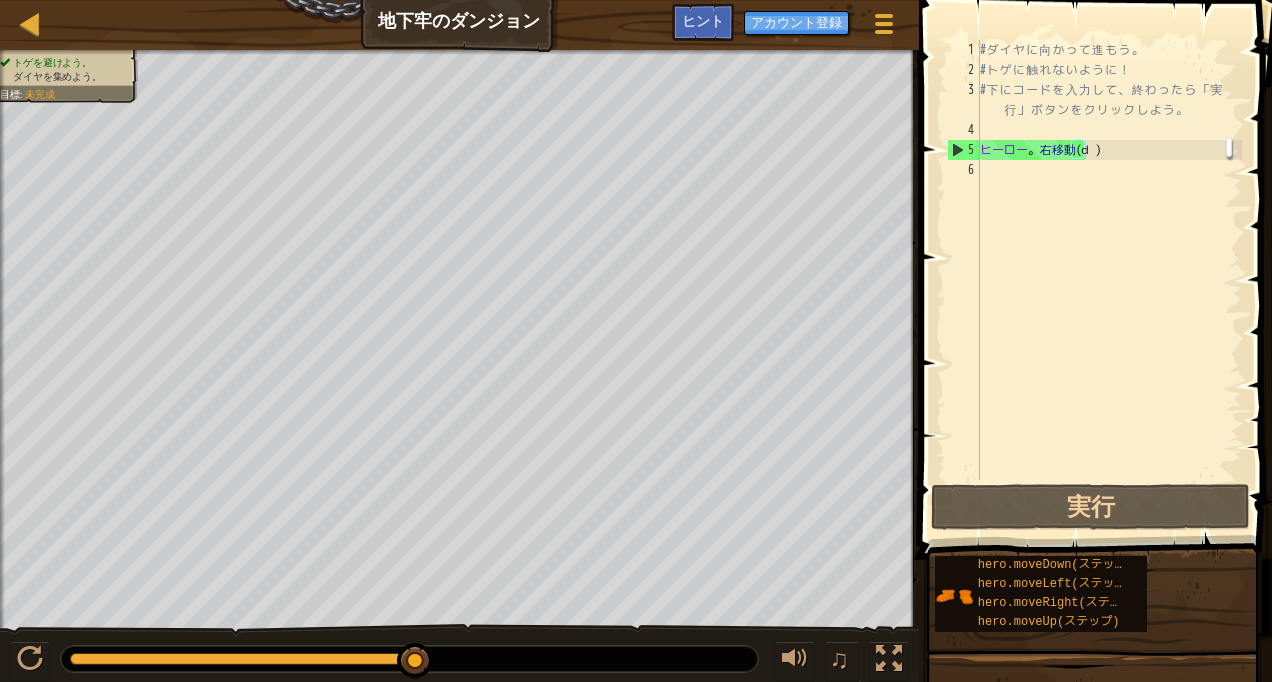 click on "ヒント" at bounding box center (703, 22) 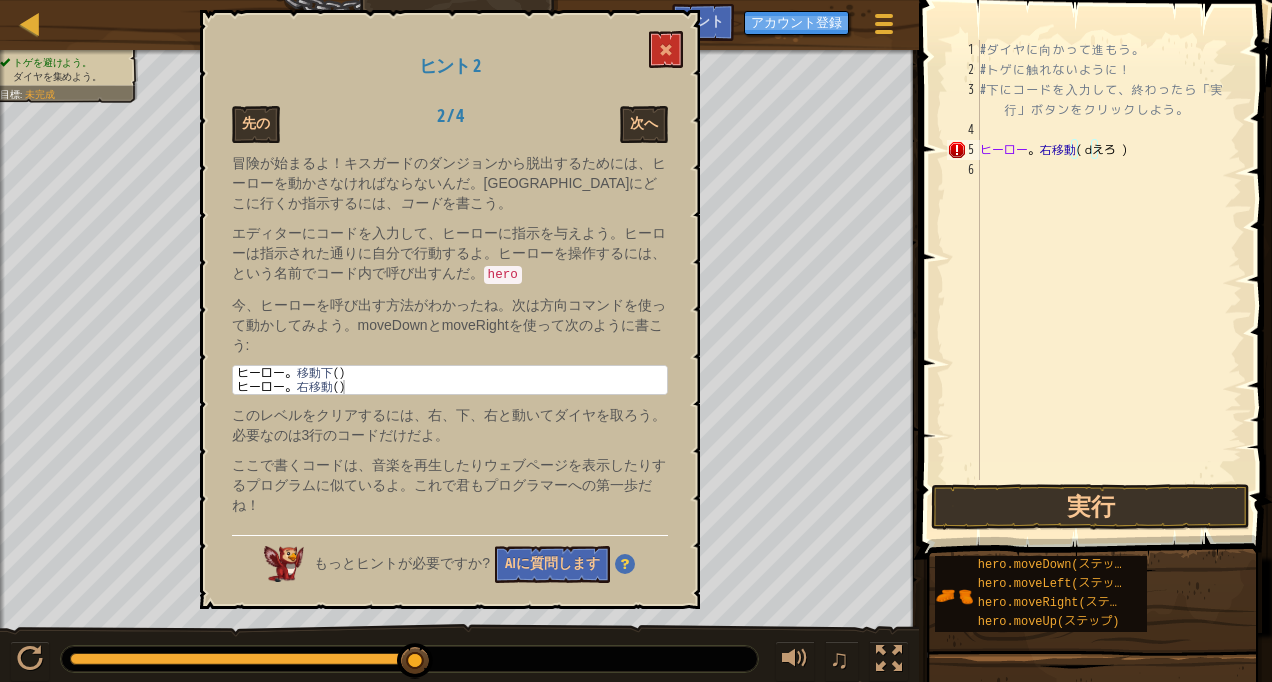 scroll, scrollTop: 9, scrollLeft: 3, axis: both 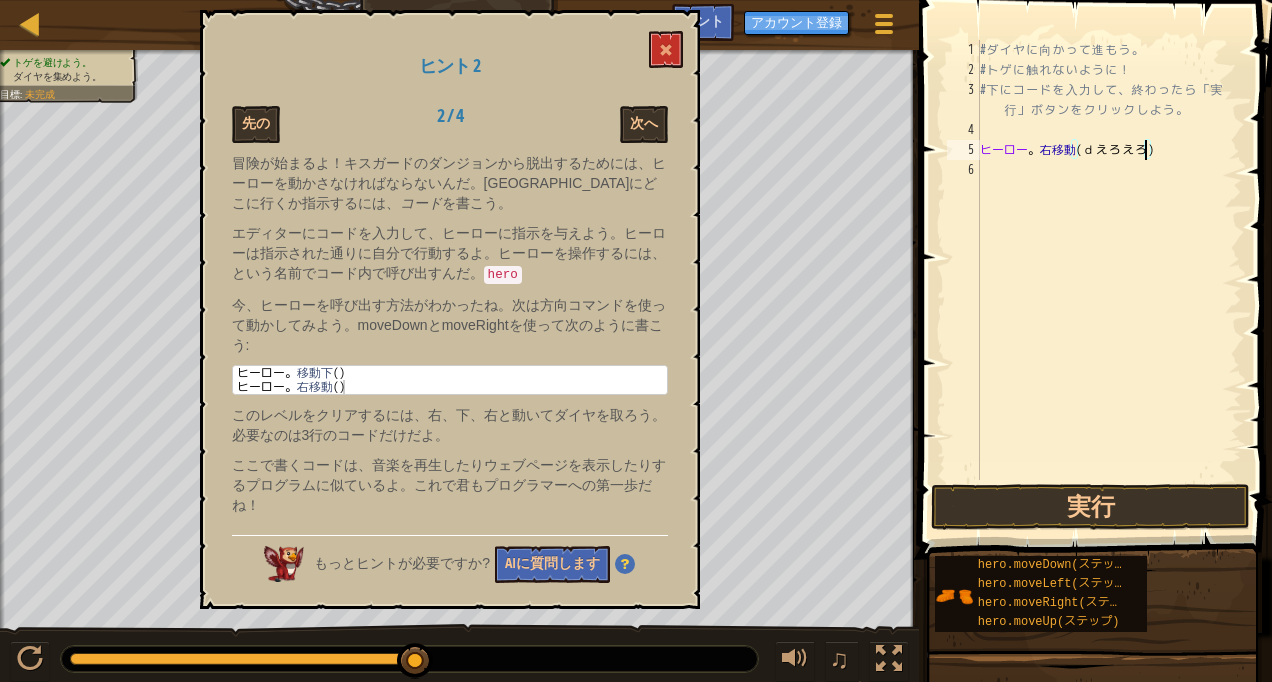click on "5" at bounding box center (971, 150) 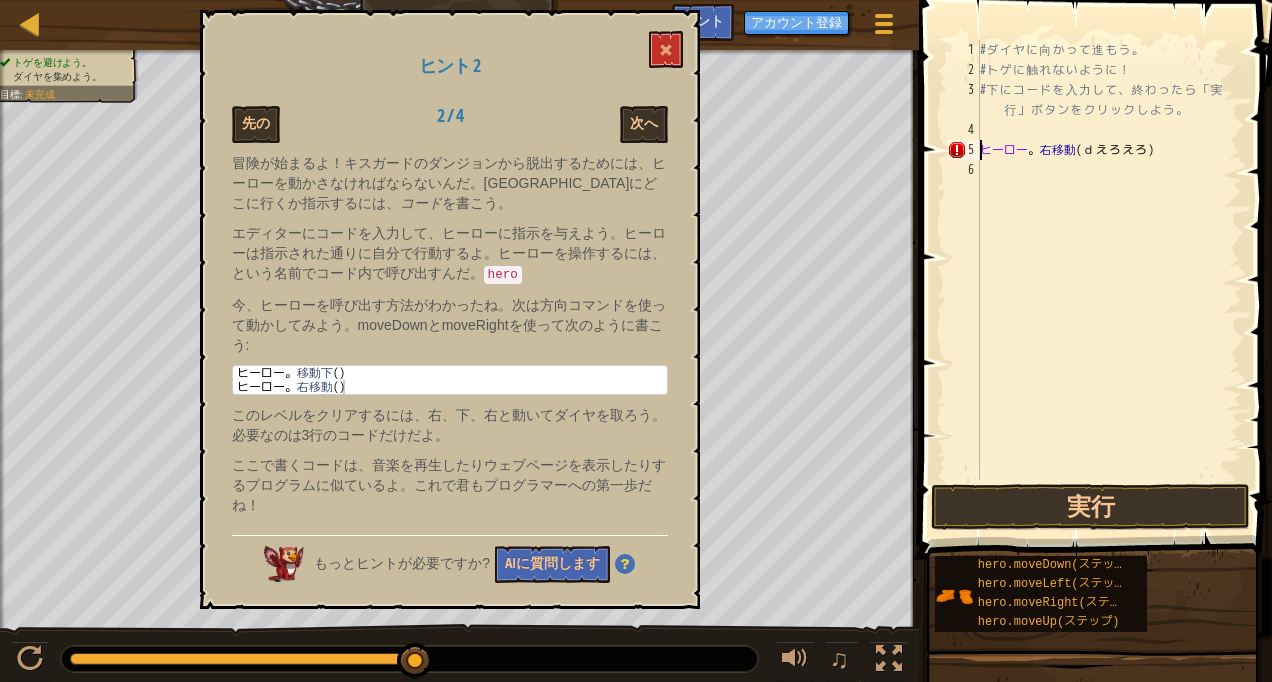 click on "#  ダ イ ヤ に 向 か っ て 進 も う 。 #  ト ゲ に 触 れ な い よ う に ！ #  下 に コ ー ド を 入 力 し て 、 終 わ っ た ら 「 実      行 」 ボ タ ン を ク リ ッ ク し よ う 。 ヒーロー 。 右移動 ( ｄ え ろ え ろ )" at bounding box center (1109, 280) 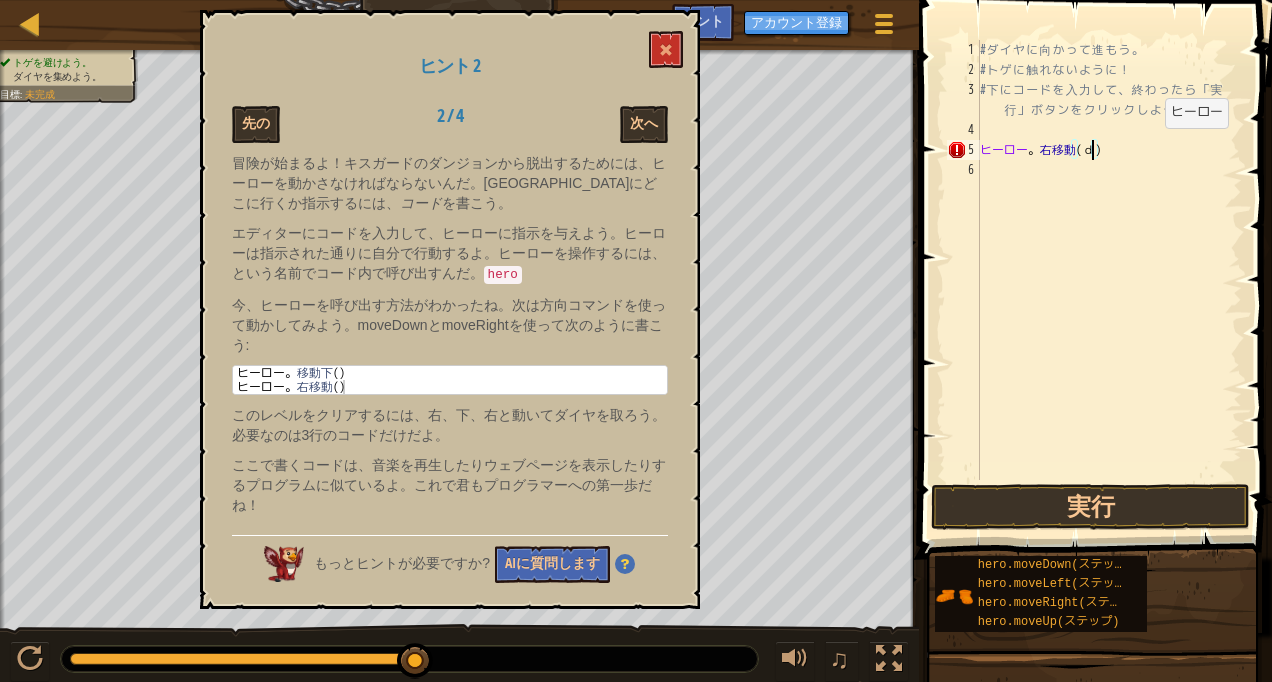 type on "hero.moveRight(ｄ)" 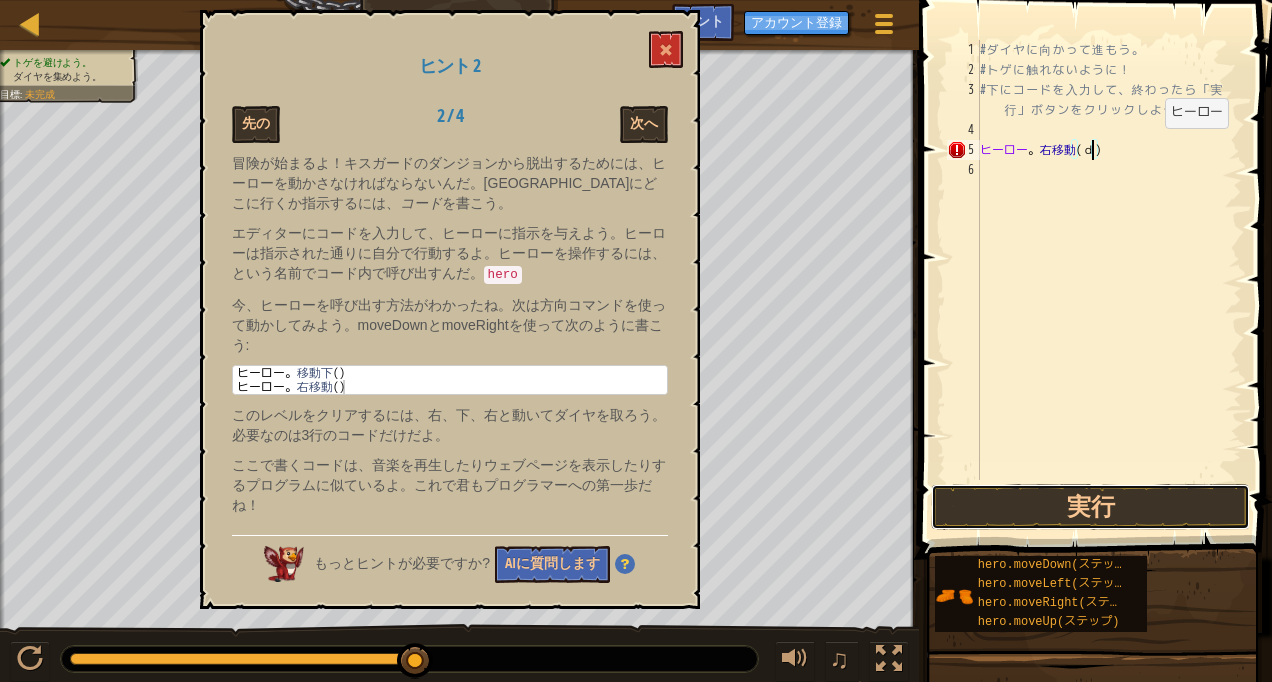 click on "実行" at bounding box center (1090, 507) 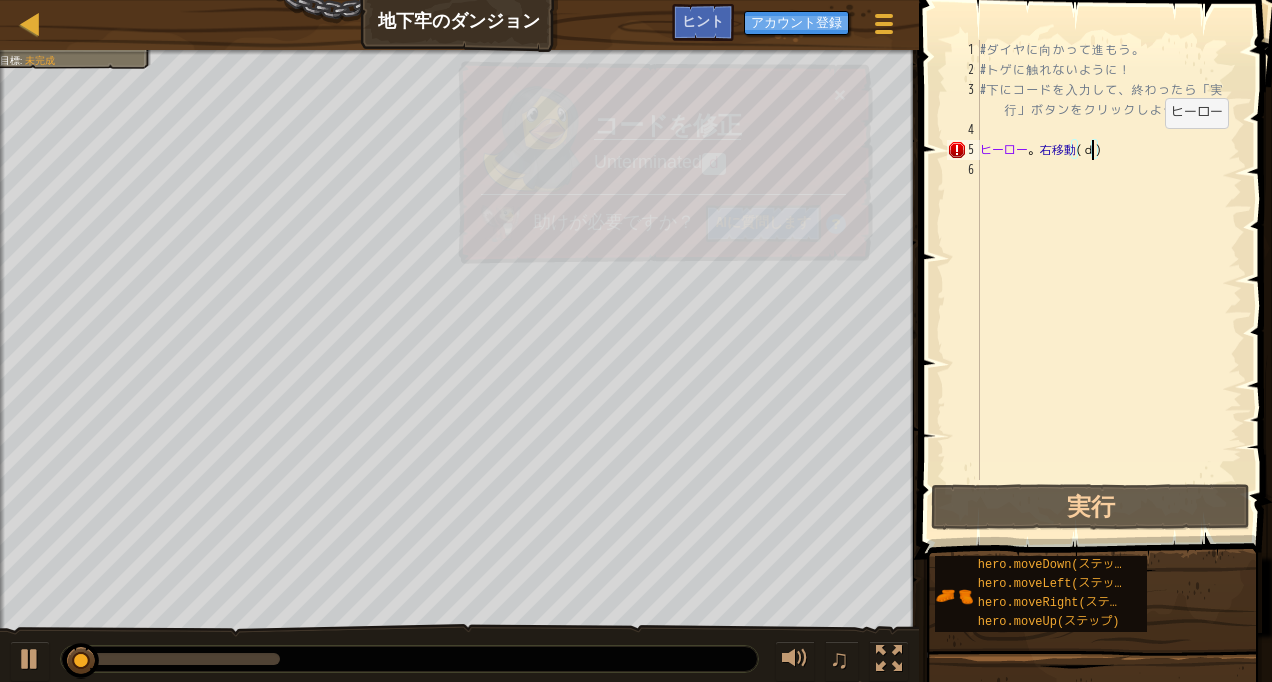 scroll, scrollTop: 9, scrollLeft: 8, axis: both 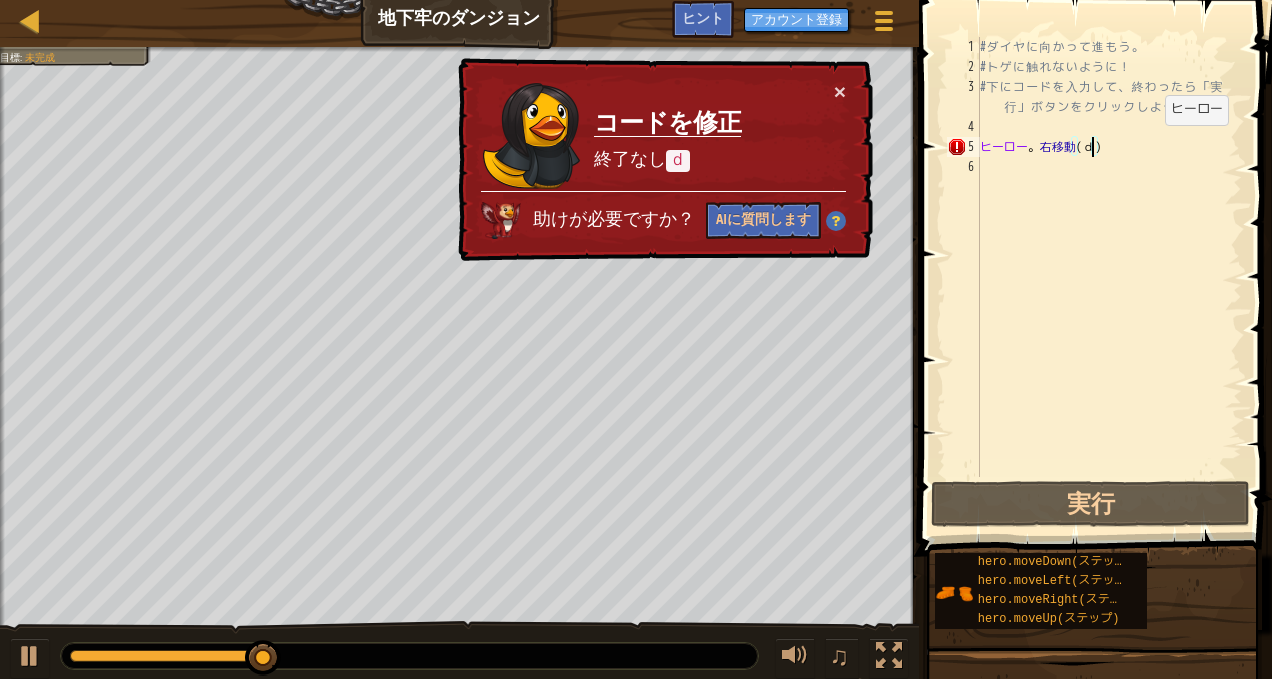 click on "#  ダ イ ヤ に 向 か っ て 進 も う 。 #  ト ゲ に 触 れ な い よ う に ！ #  下 に コ ー ド を 入 力 し て 、 終 わ っ た ら 「 実      行 」 ボ タ ン を ク リ ッ ク し よ う 。 ヒーロー 。 右移動 ( ｄ )" at bounding box center (1109, 280) 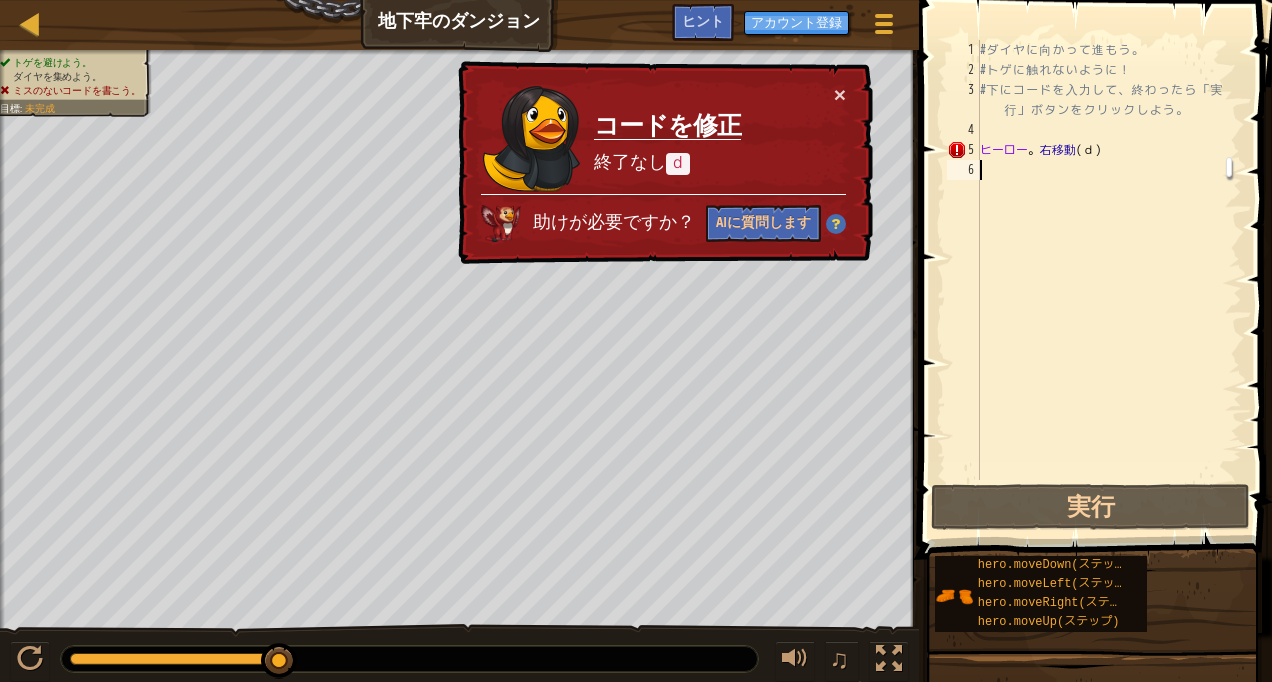 click on "#  ダ イ ヤ に 向 か っ て 進 も う 。 #  ト ゲ に 触 れ な い よ う に ！ #  下 に コ ー ド を 入 力 し て 、 終 わ っ た ら 「 実      行 」 ボ タ ン を ク リ ッ ク し よ う 。 ヒーロー 。 右移動 ( ｄ )" at bounding box center (1109, 280) 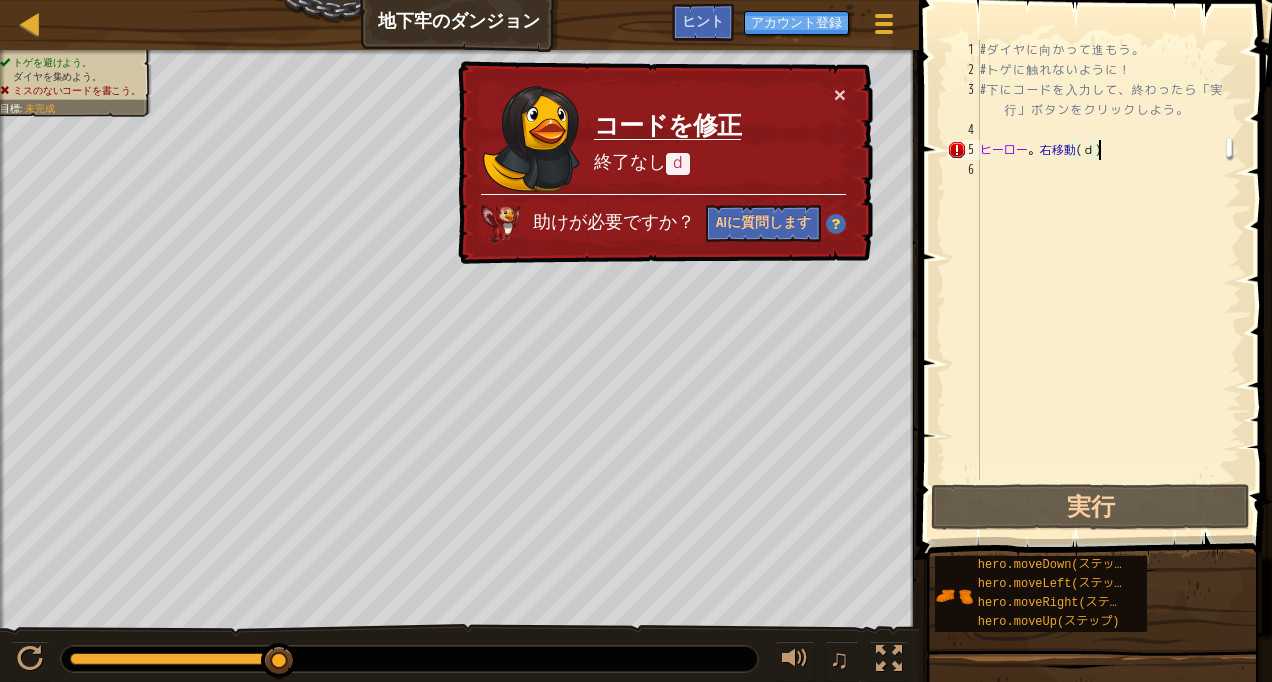 scroll, scrollTop: 9, scrollLeft: 8, axis: both 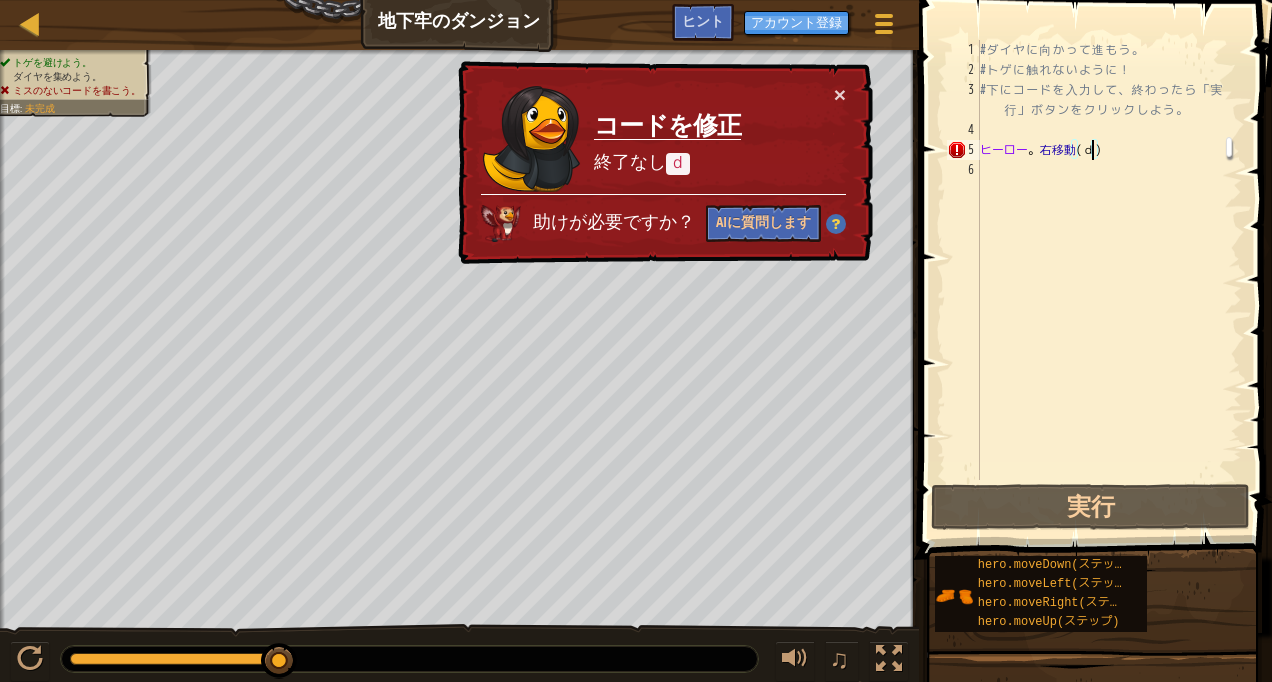 click on "ヒント" at bounding box center [703, 20] 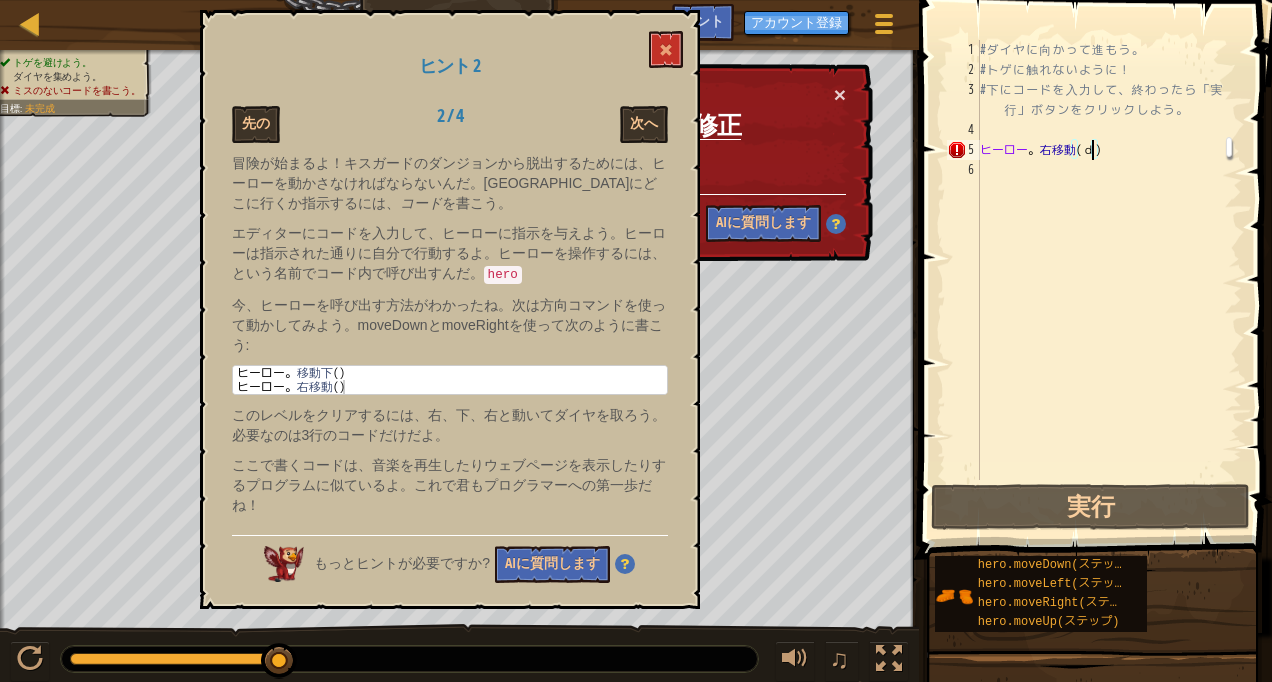 scroll, scrollTop: 0, scrollLeft: 0, axis: both 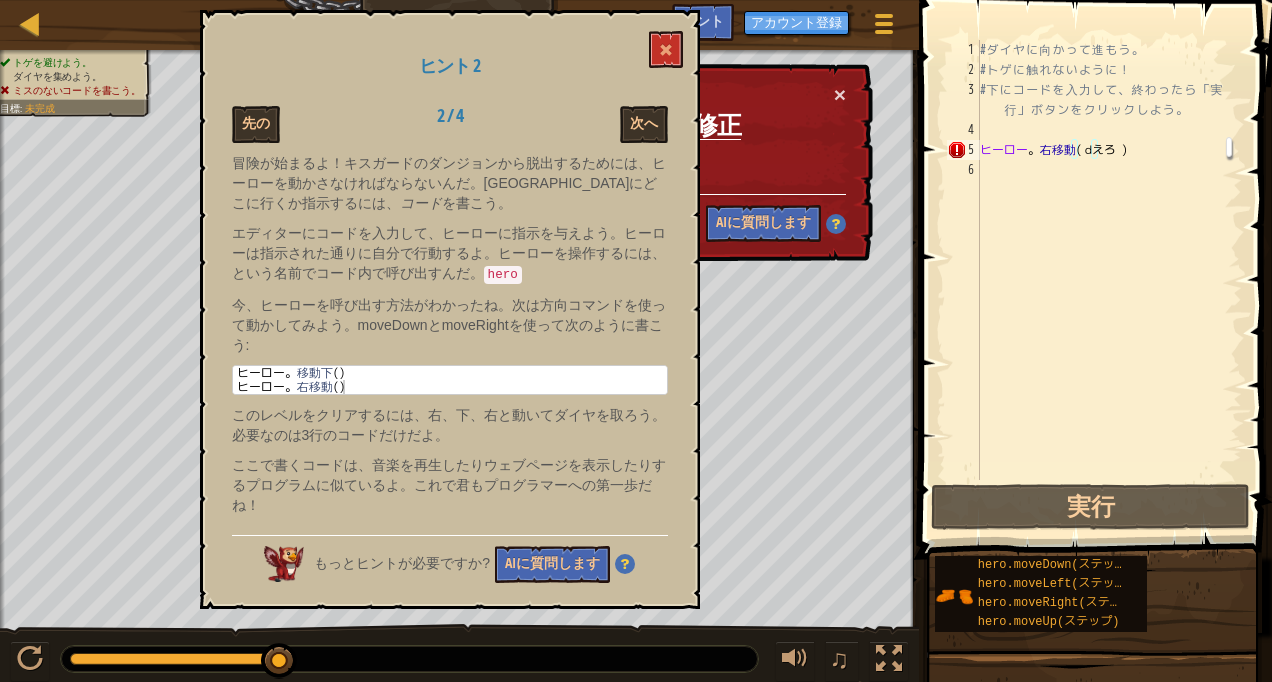 type on "え" 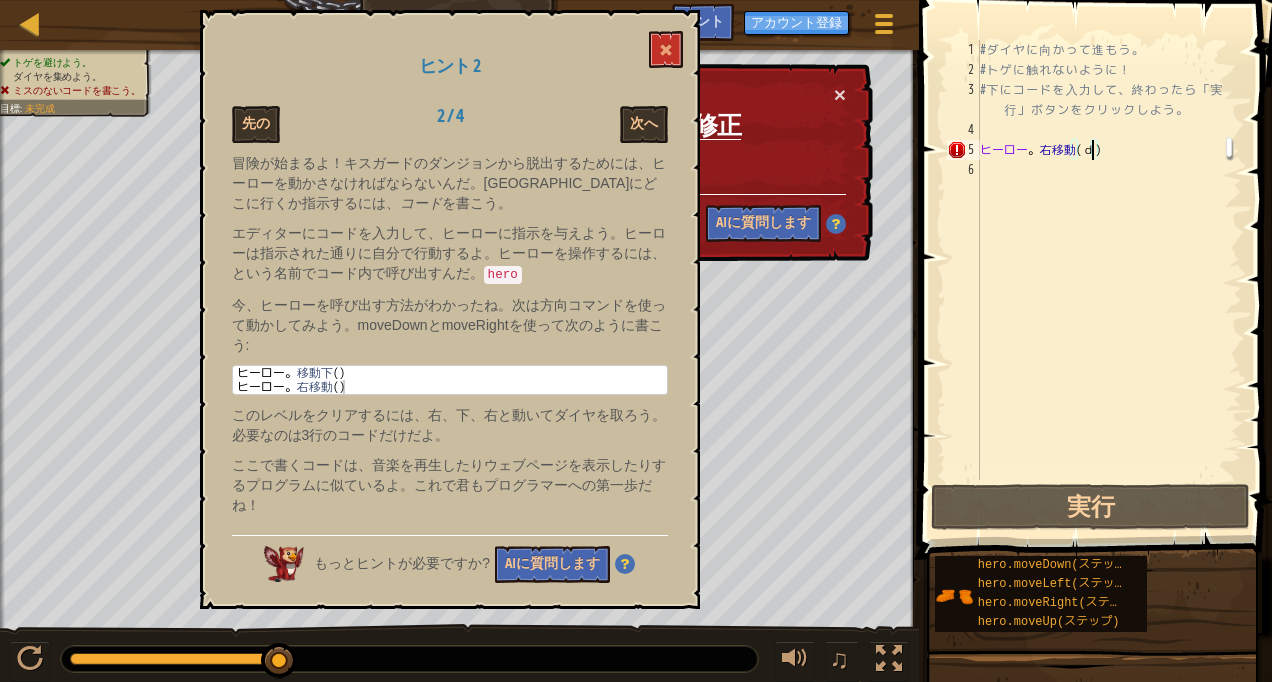 scroll, scrollTop: 9, scrollLeft: 0, axis: vertical 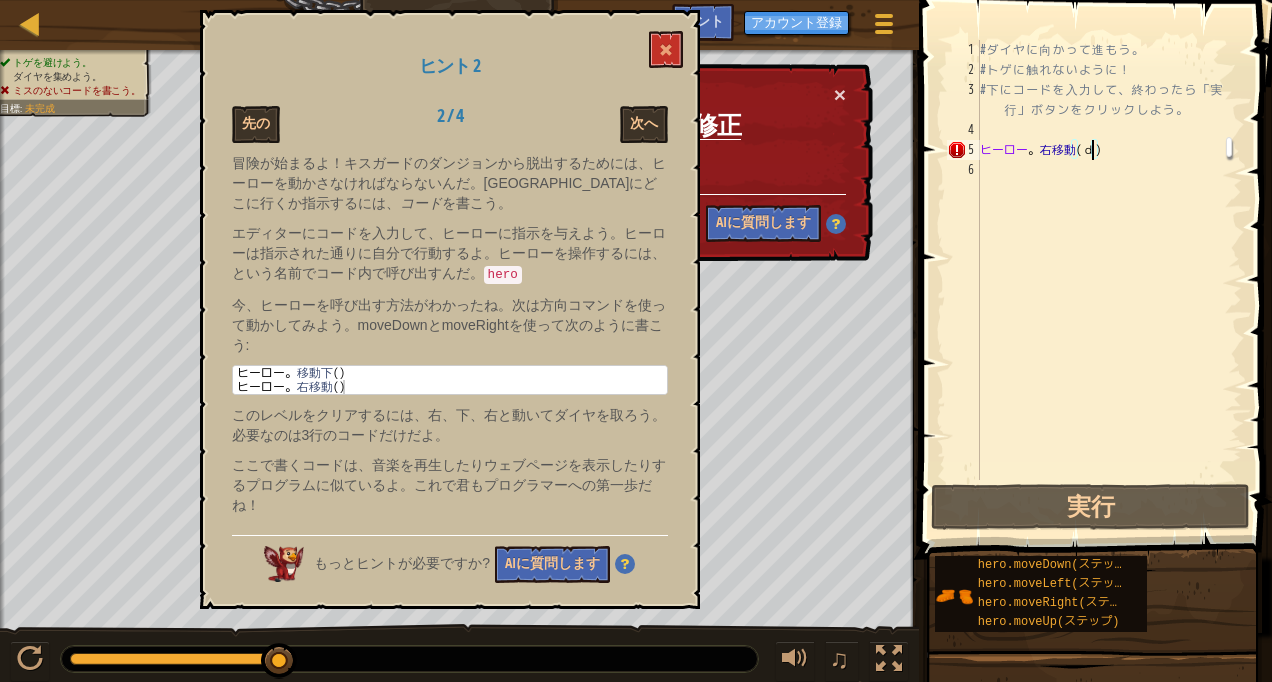 type on "え" 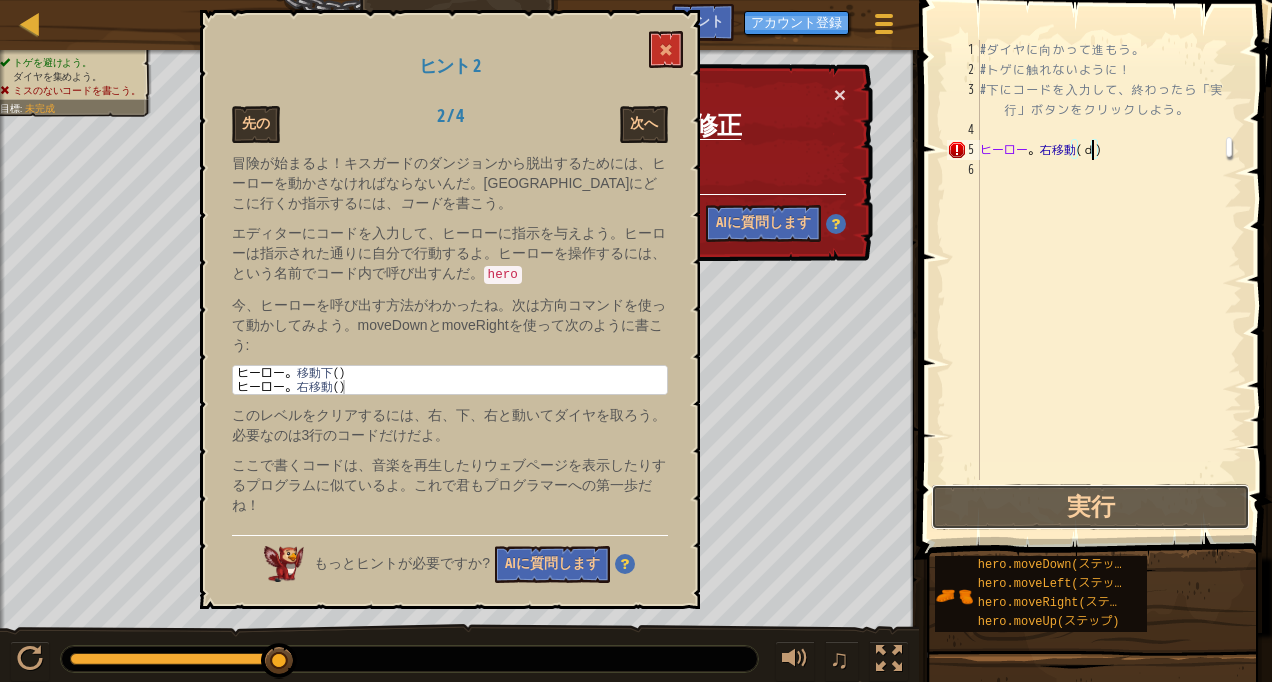 click on "実行" at bounding box center [1090, 507] 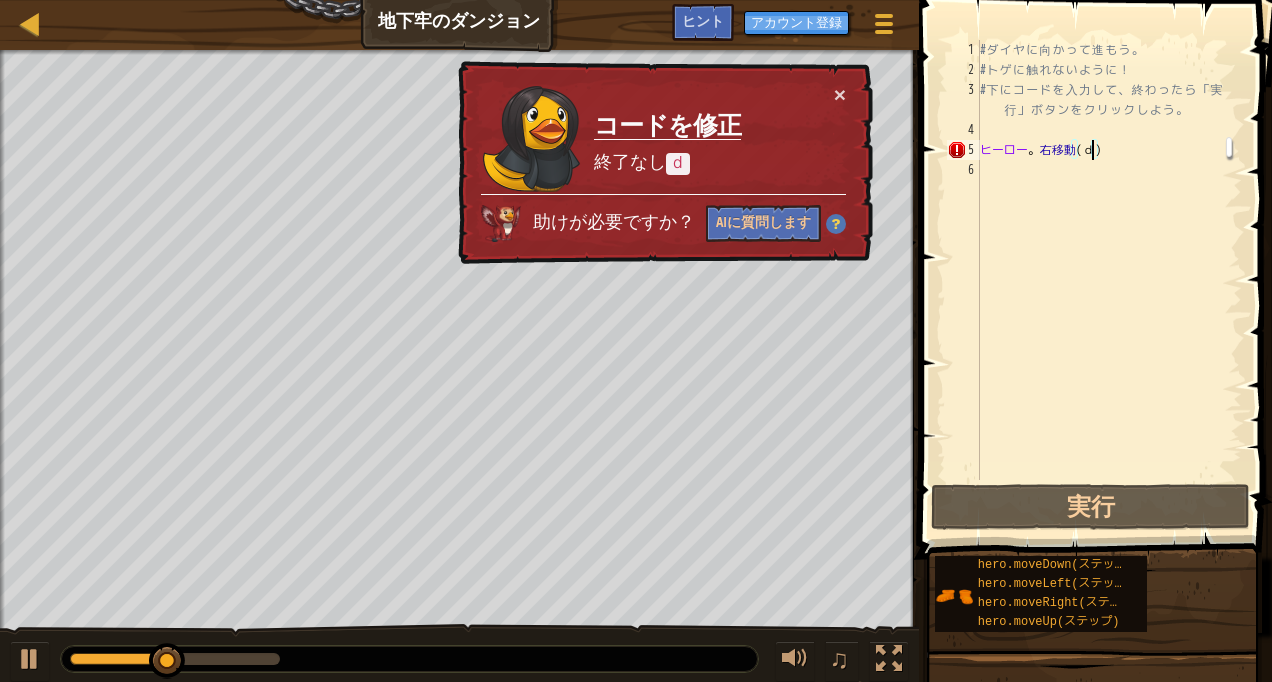 scroll, scrollTop: 9, scrollLeft: 8, axis: both 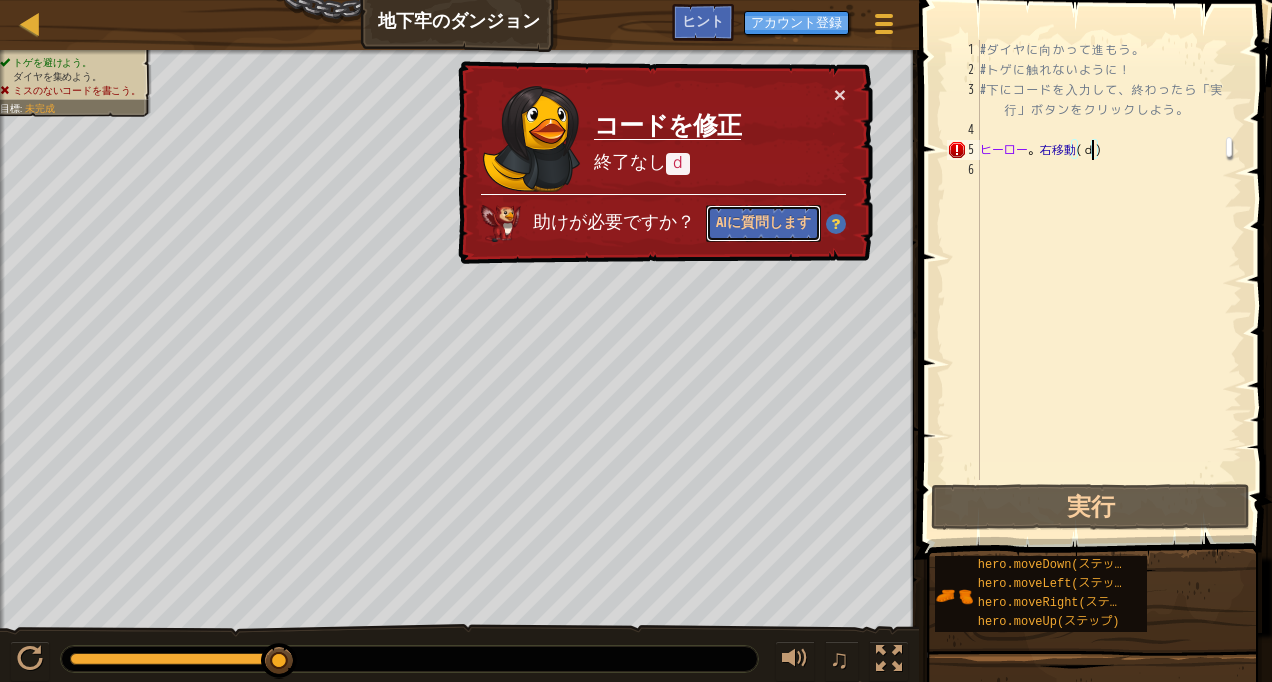click on "AIに質問します" at bounding box center (763, 223) 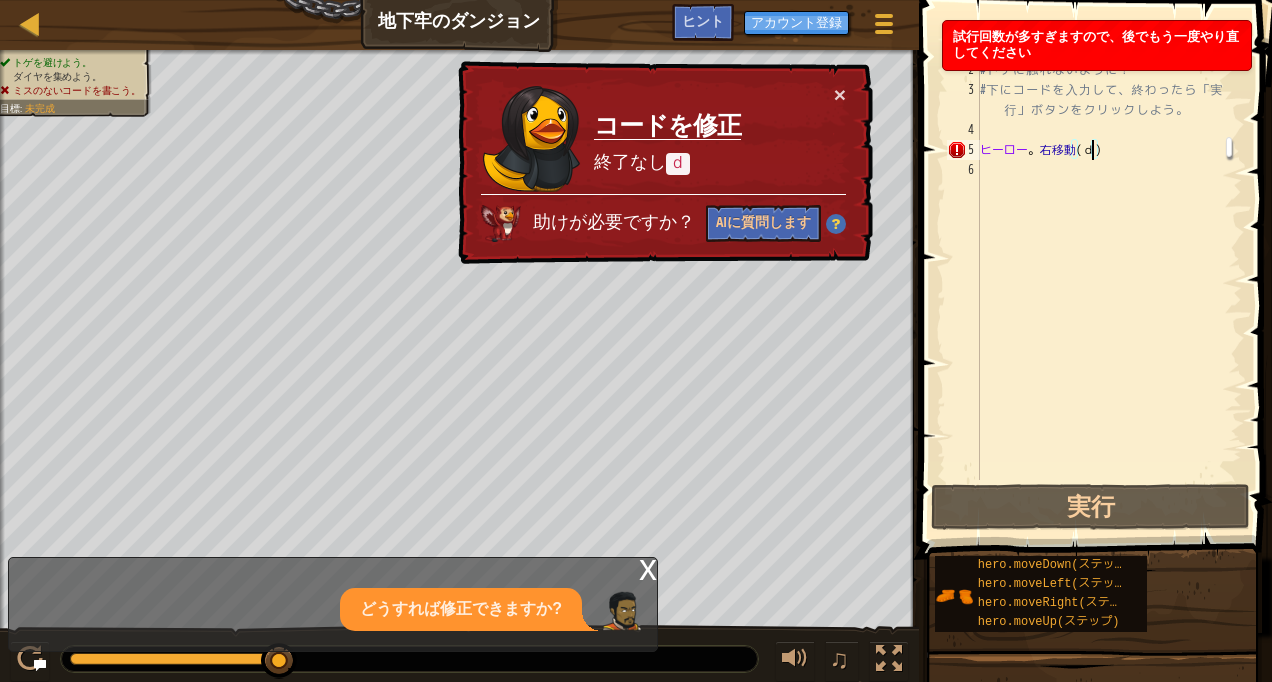 scroll, scrollTop: 0, scrollLeft: 0, axis: both 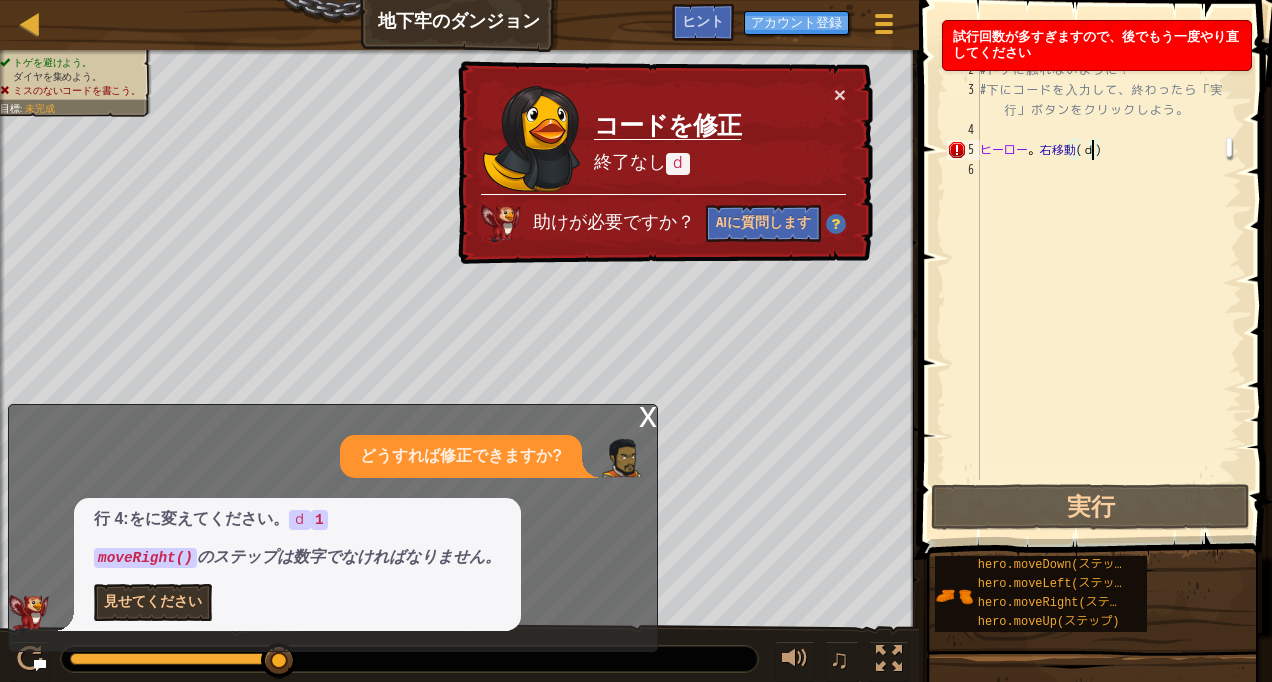 click on "ヒント" at bounding box center (703, 22) 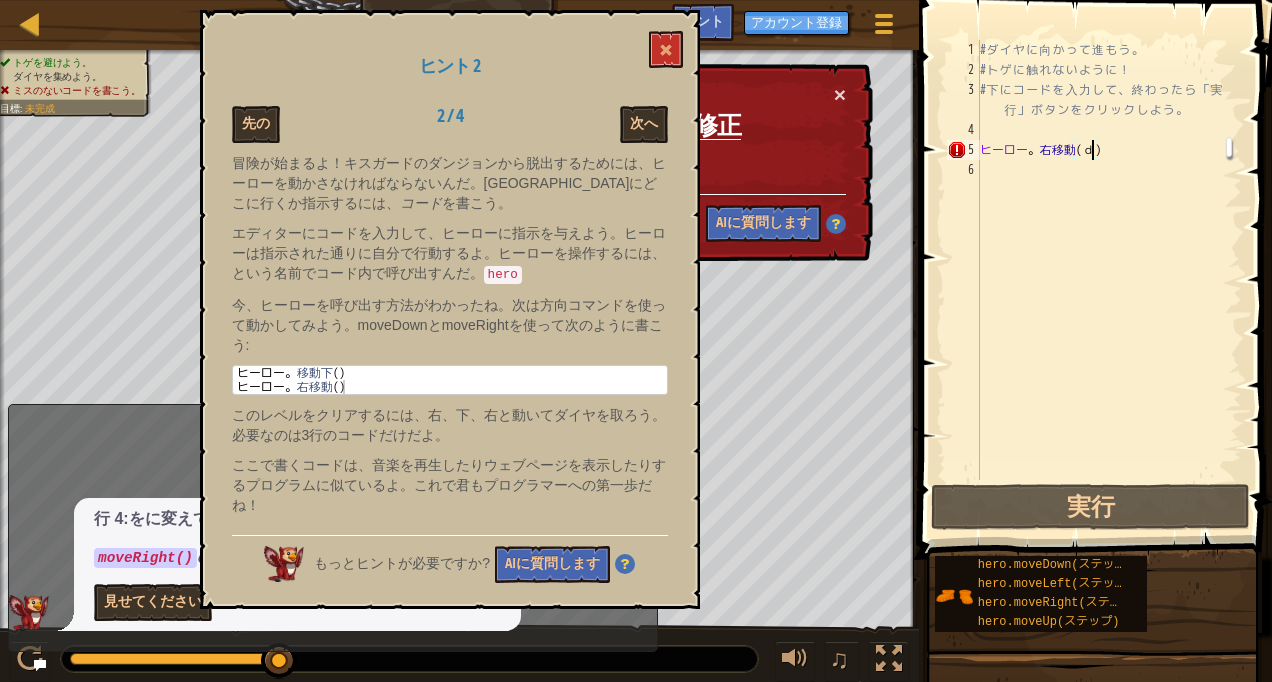 scroll, scrollTop: 9, scrollLeft: 8, axis: both 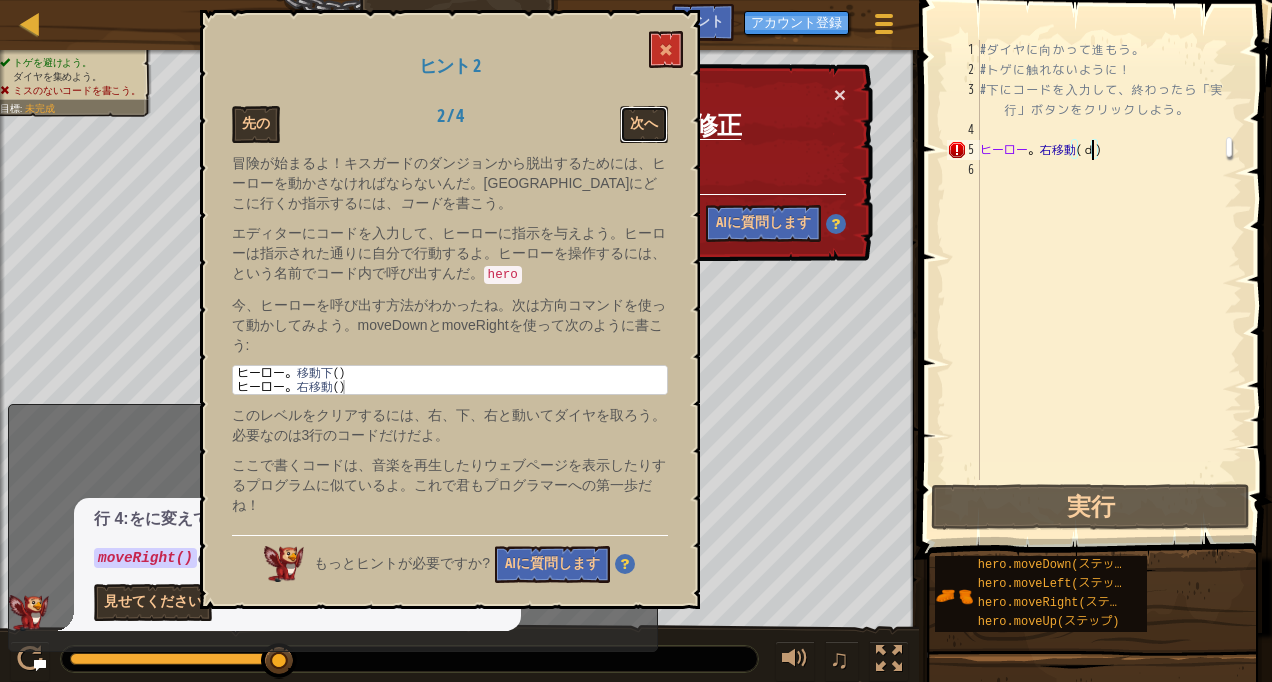 click on "次へ" at bounding box center (644, 124) 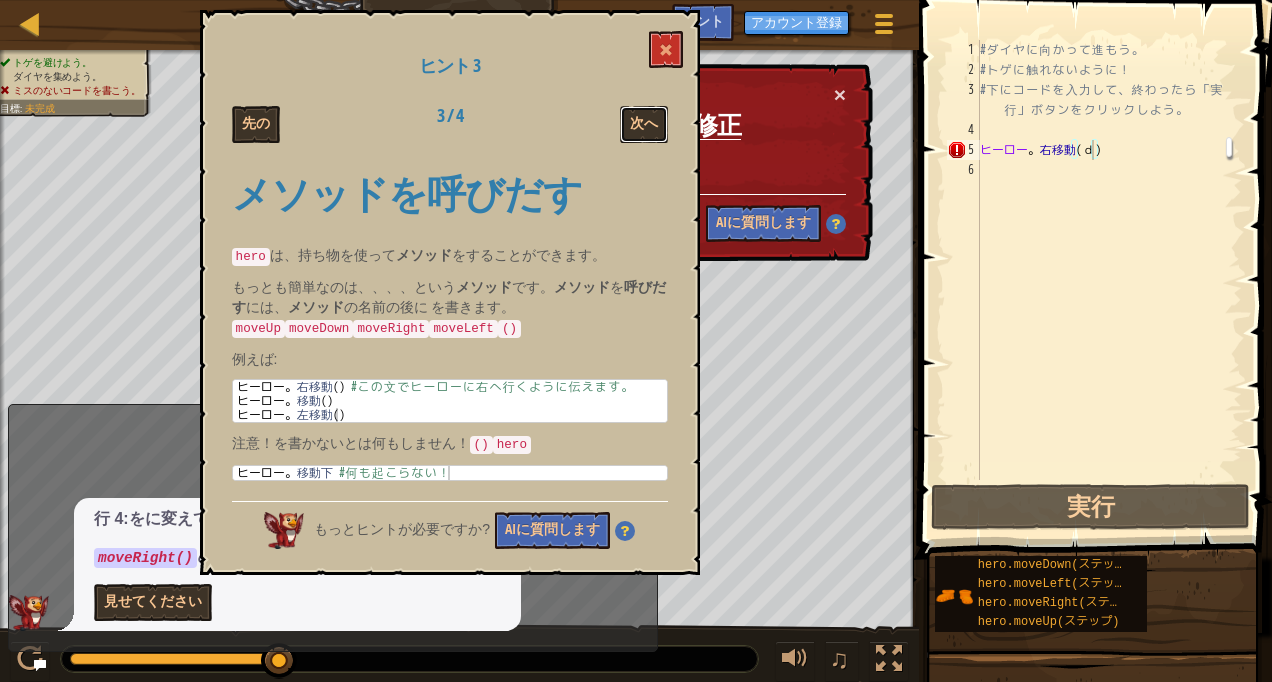 click on "次へ" at bounding box center (644, 124) 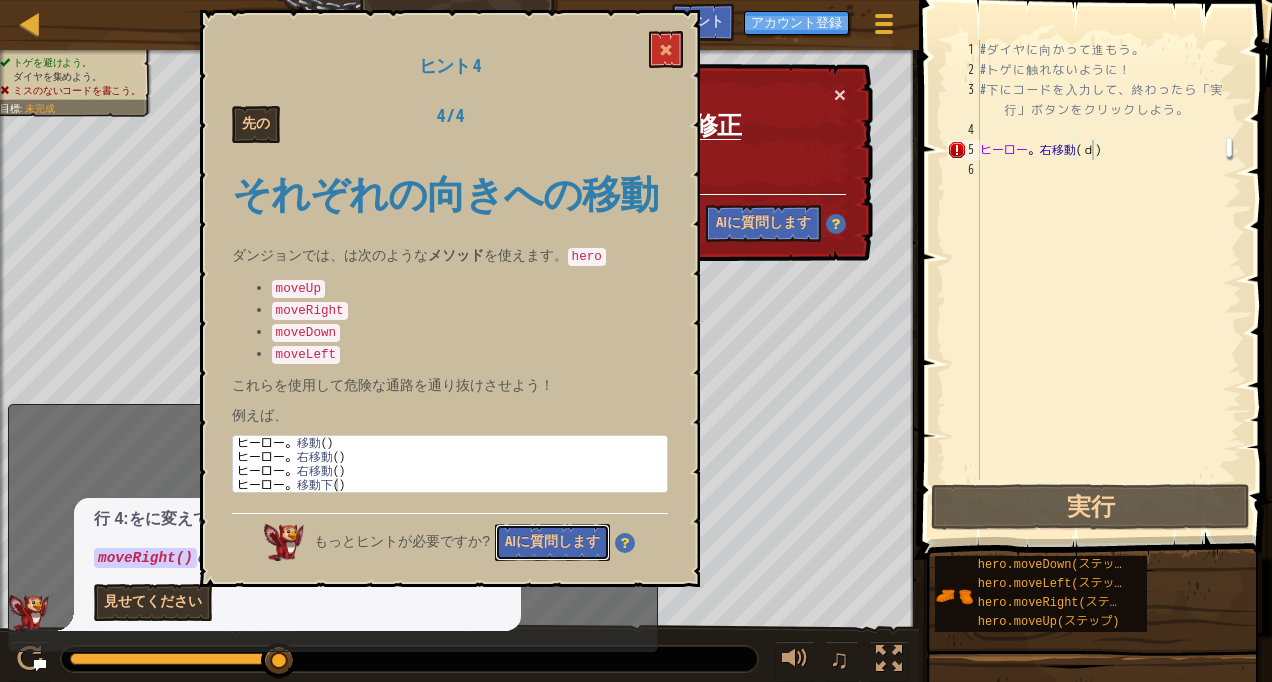 click on "AIに質問します" at bounding box center (552, 542) 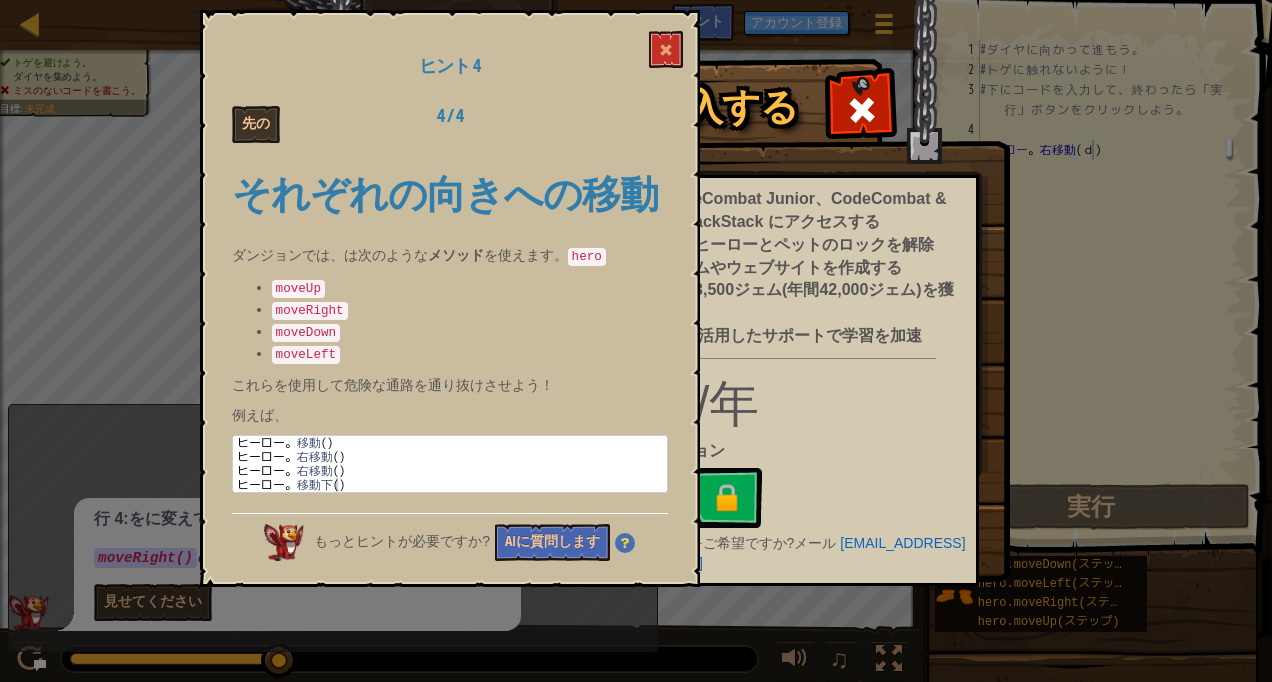 click at bounding box center (861, 107) 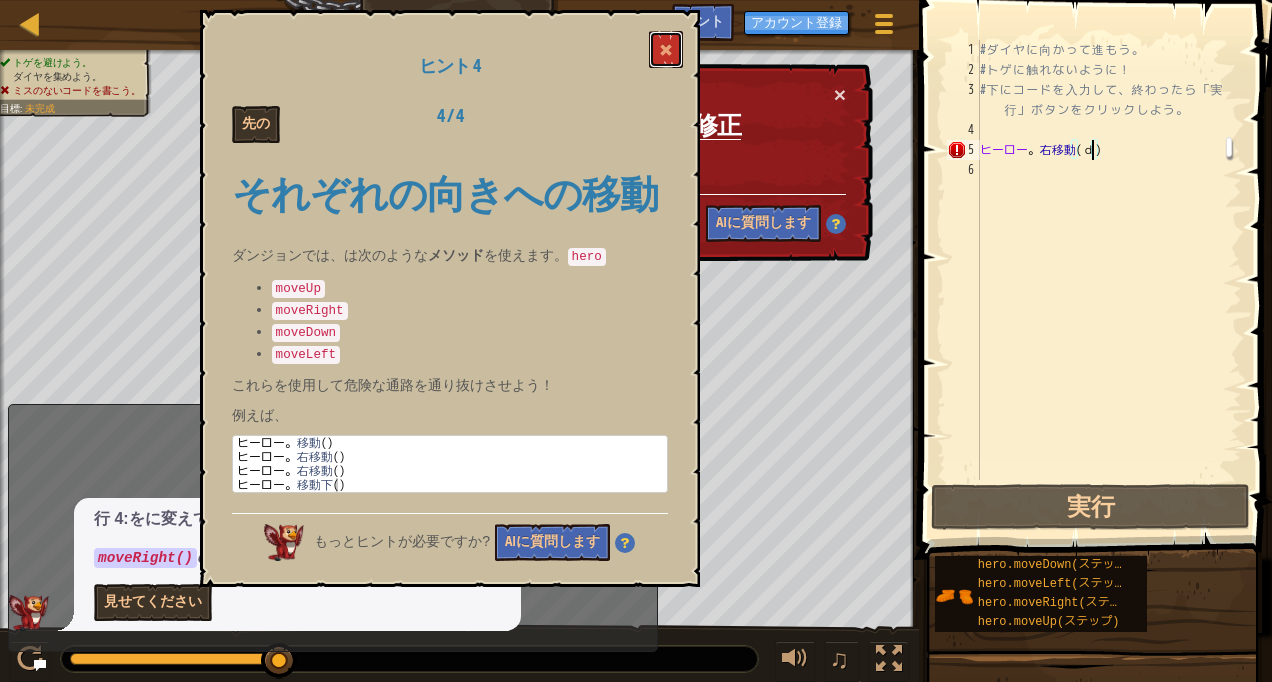 click at bounding box center [666, 49] 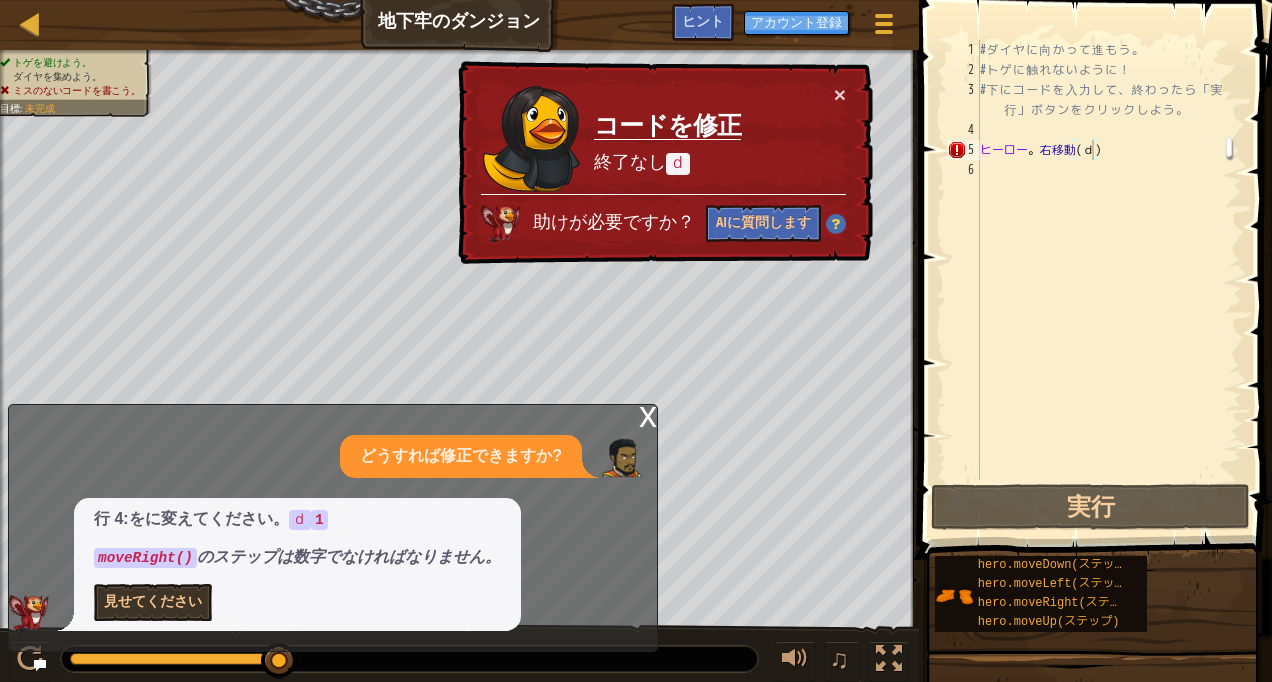 click on "ヒント" at bounding box center (703, 20) 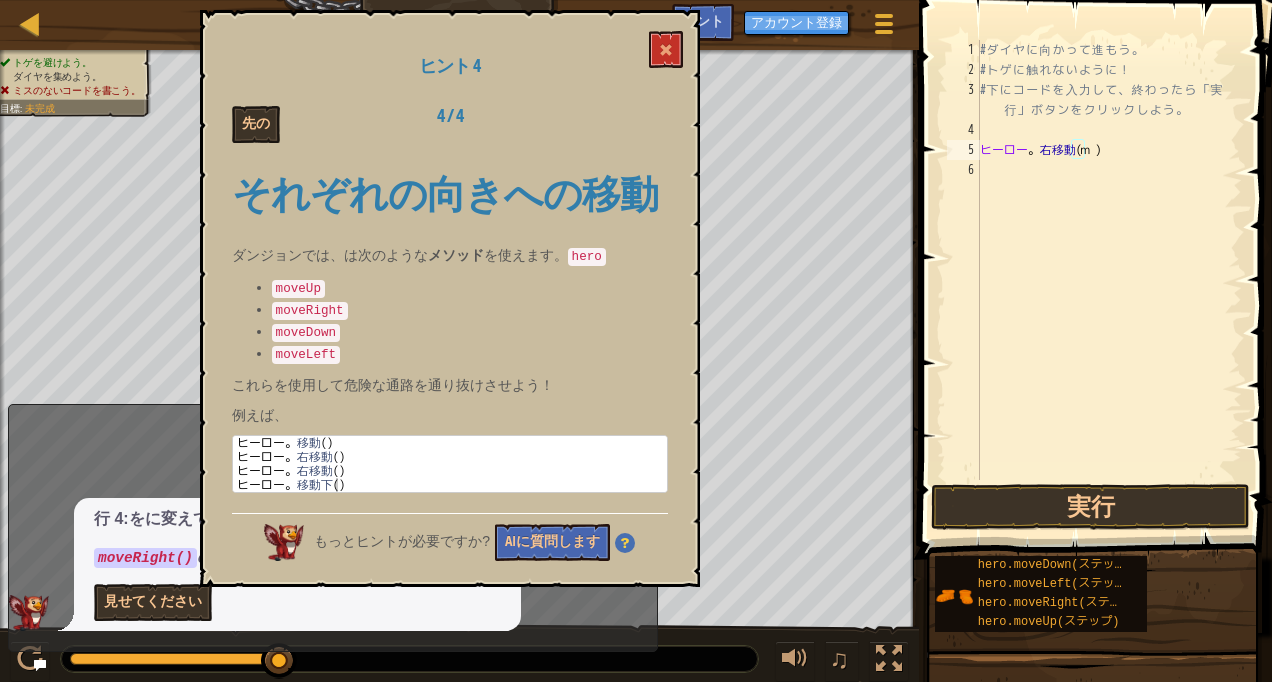 scroll, scrollTop: 0, scrollLeft: 0, axis: both 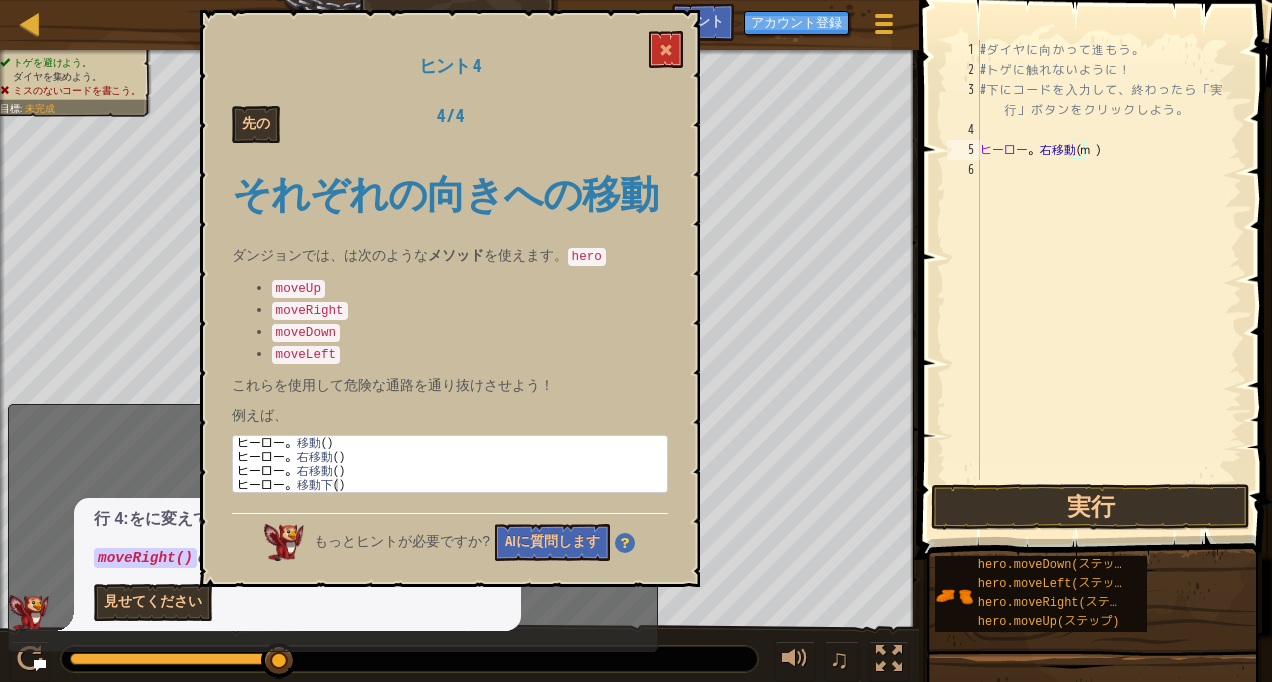 type on "も" 